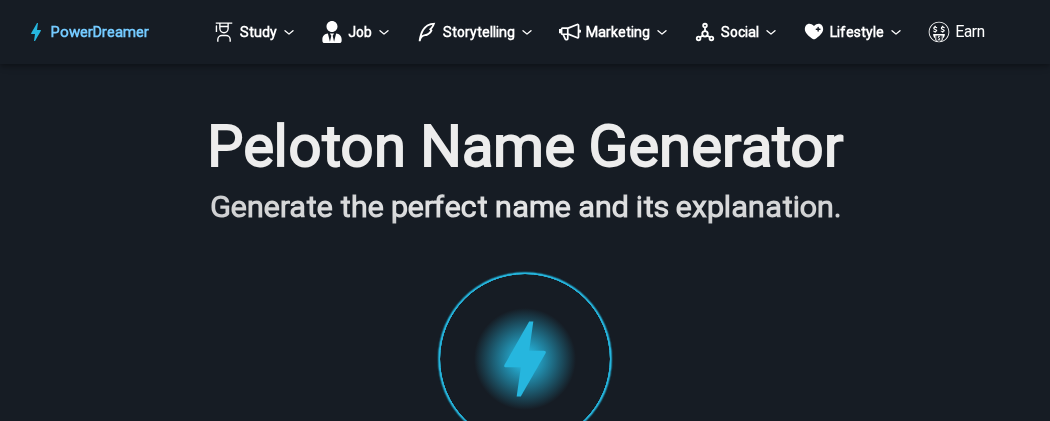 click 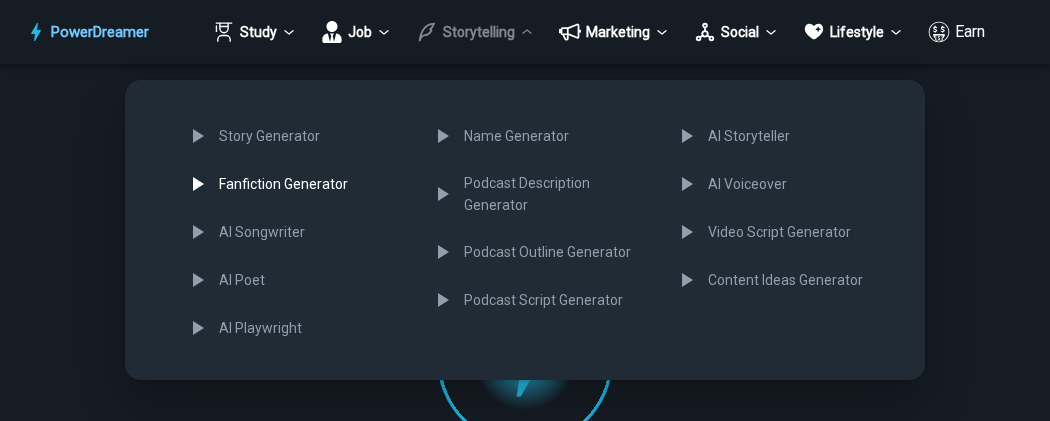 click on "Fanfiction Generator" at bounding box center [295, 184] 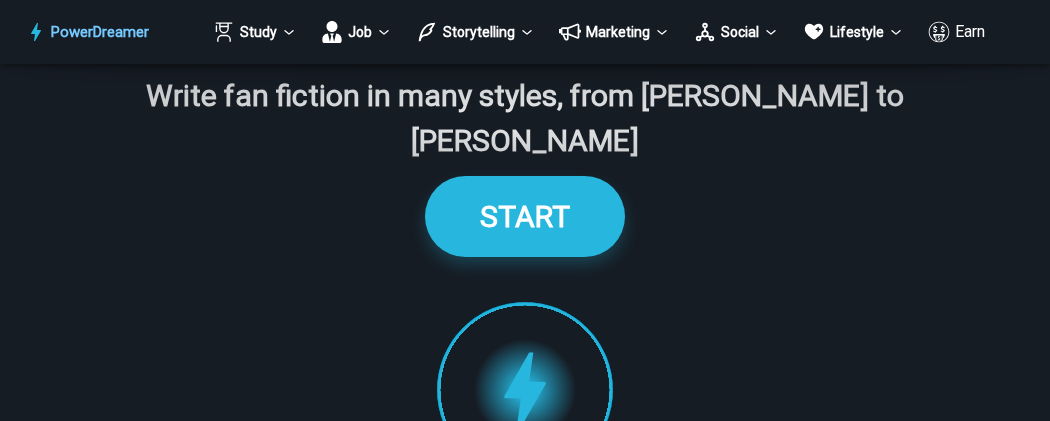 scroll, scrollTop: 0, scrollLeft: 0, axis: both 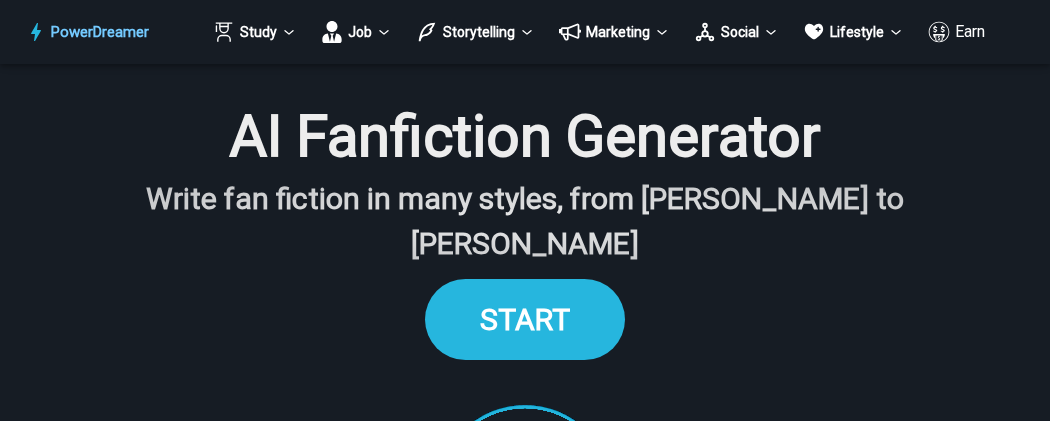 click on "START" at bounding box center [525, 319] 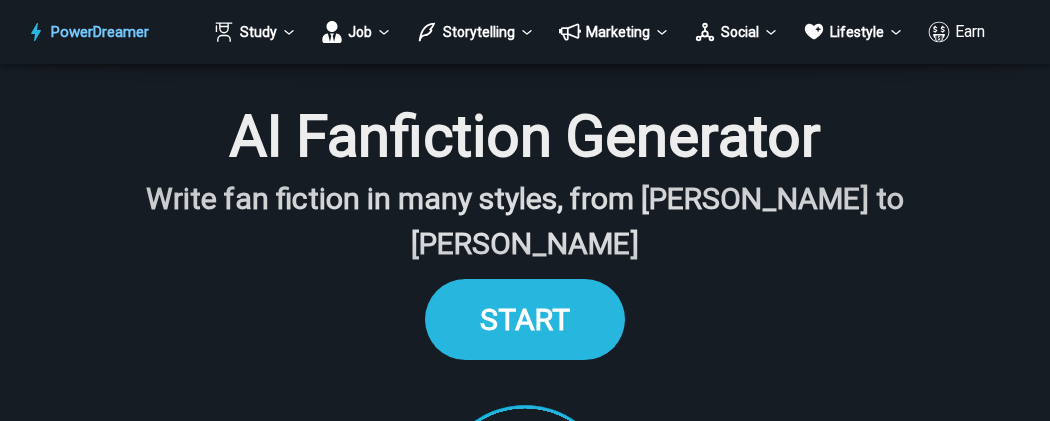 scroll, scrollTop: 2123, scrollLeft: 0, axis: vertical 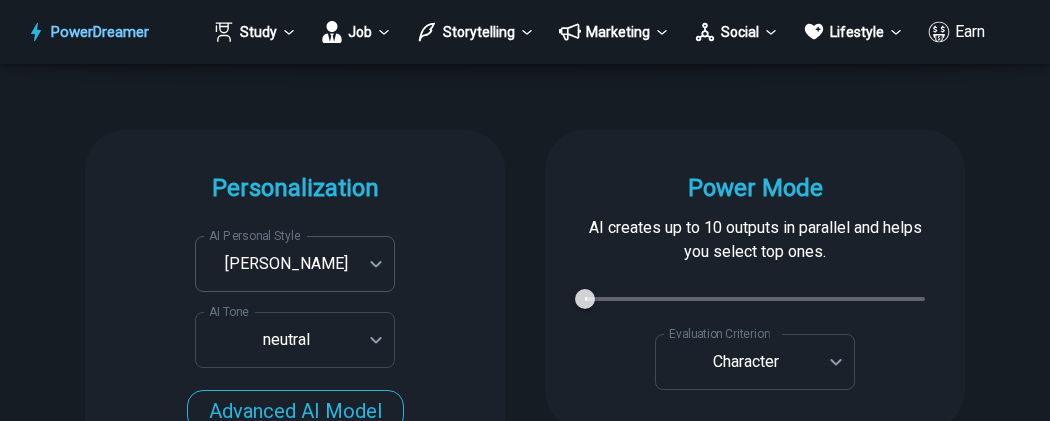 click on "PowerDreamer Study Job Storytelling Marketing Social Lifestyle Earn AI Fanfiction Generator Write fan fiction in many styles, from [PERSON_NAME] to [PERSON_NAME]  START Faster with PowerDreamer 213,663  AI-Generated Outputs.  60,000+ Users. 60+ AI Tools. PowerDreamer saved me a ton of stress and even more time. Highly recommend. [PERSON_NAME] is a writer and producer with experience at Morning Rush, [US_STATE] PBS, Metro Weekly and The [US_STATE] Times I received a job offer [DATE] that your awesome website helped me get. Thank you! I will be singing your praises. [PERSON_NAME] signed up to PowerDreamer [DATE] and received his job offer [DATE] Absolutely love this program!! I'm usually hesitant to pay for anything without being able to try it for free first. However, I was desperate to get resume writing help and this program far exceeded my expectations! I have been telling anyone I know looking for a job to try it. [PERSON_NAME] [PERSON_NAME], Product Manager in E-Commerce [PERSON_NAME] [PERSON_NAME] Age [DEMOGRAPHIC_DATA]" at bounding box center [525, 3548] 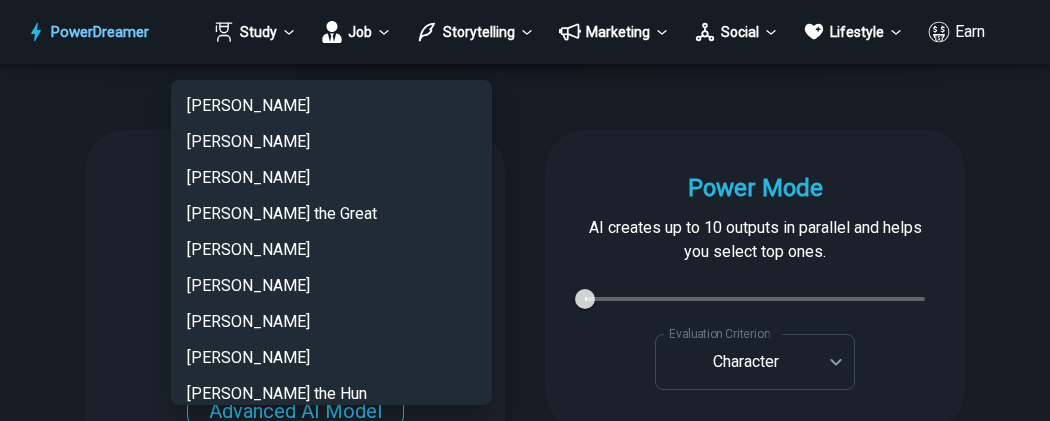 scroll, scrollTop: 1590, scrollLeft: 0, axis: vertical 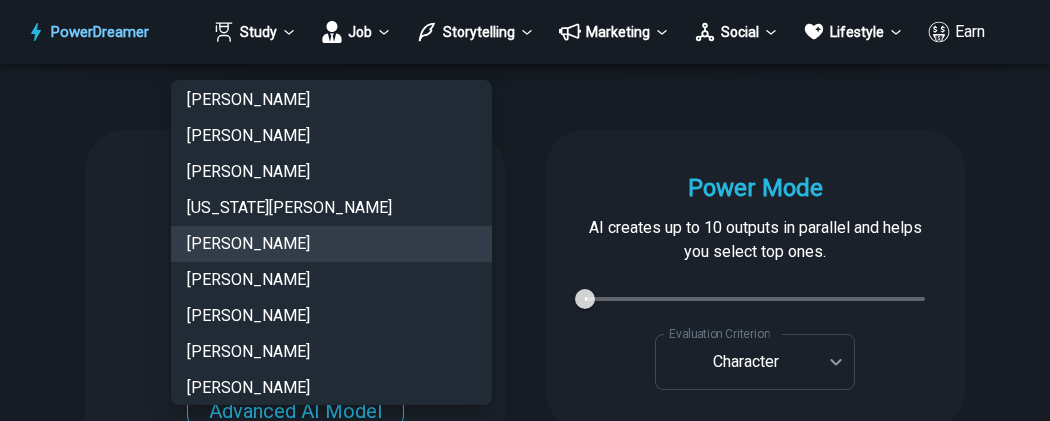 type 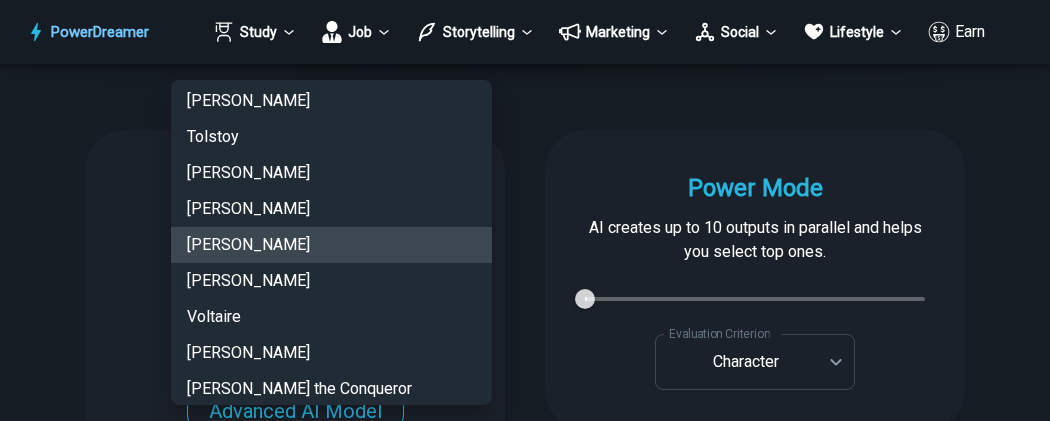 type 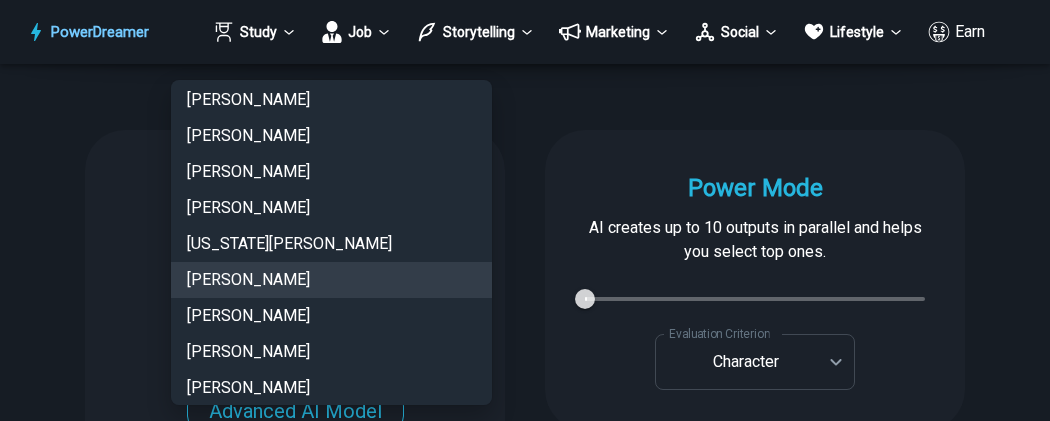 scroll, scrollTop: 4037, scrollLeft: 0, axis: vertical 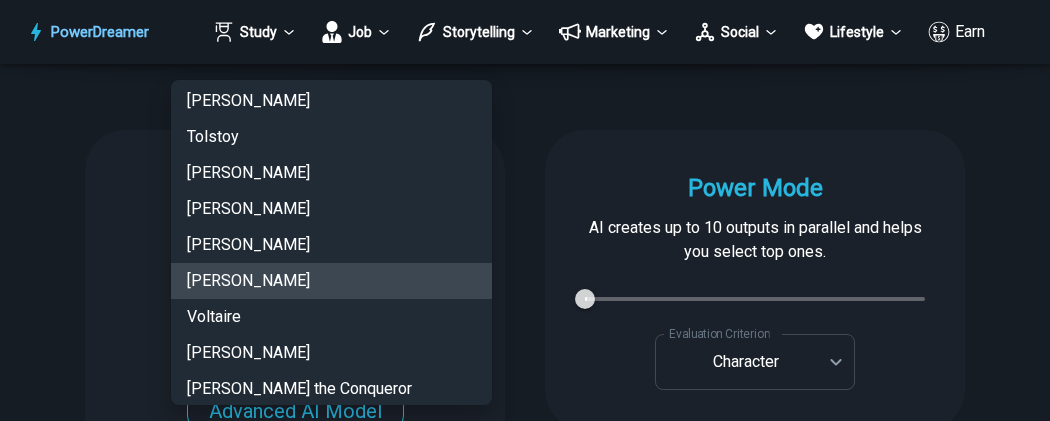 type 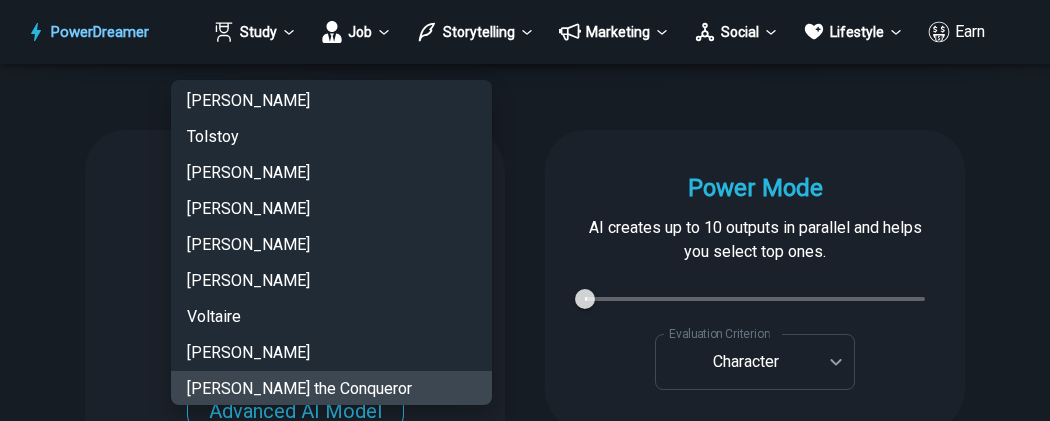type 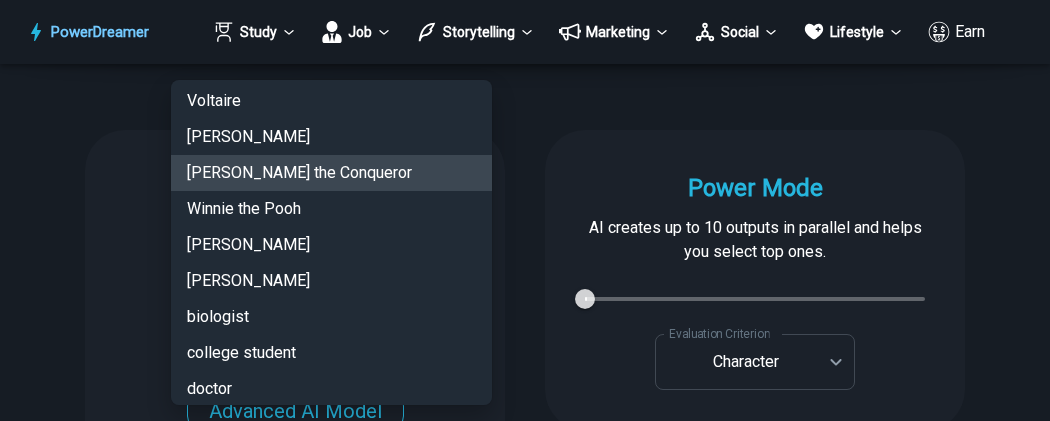 type 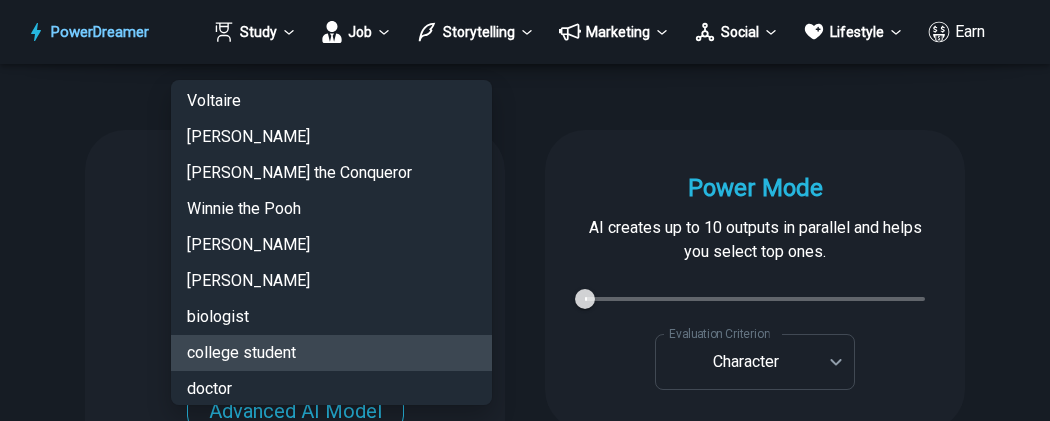 type 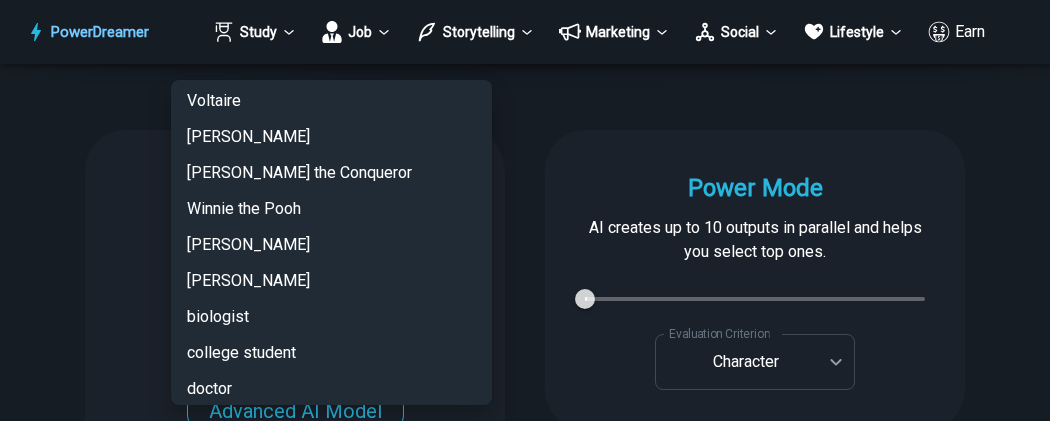type 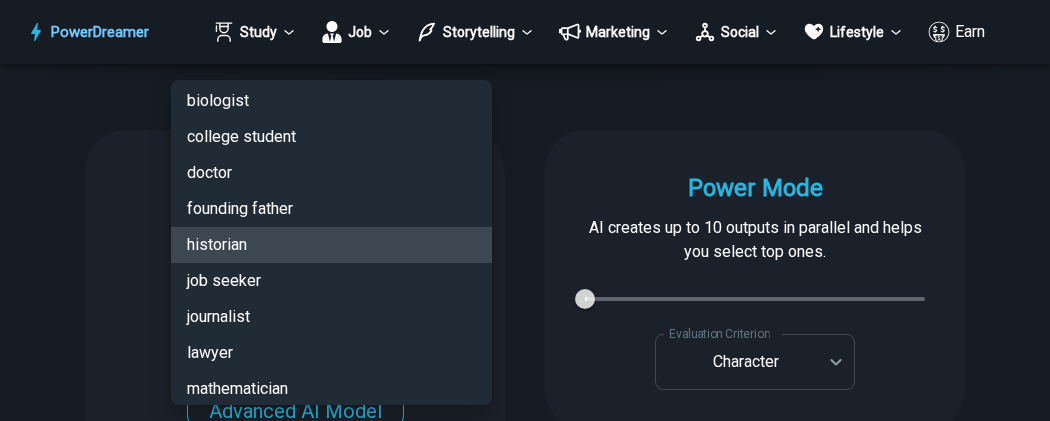 type 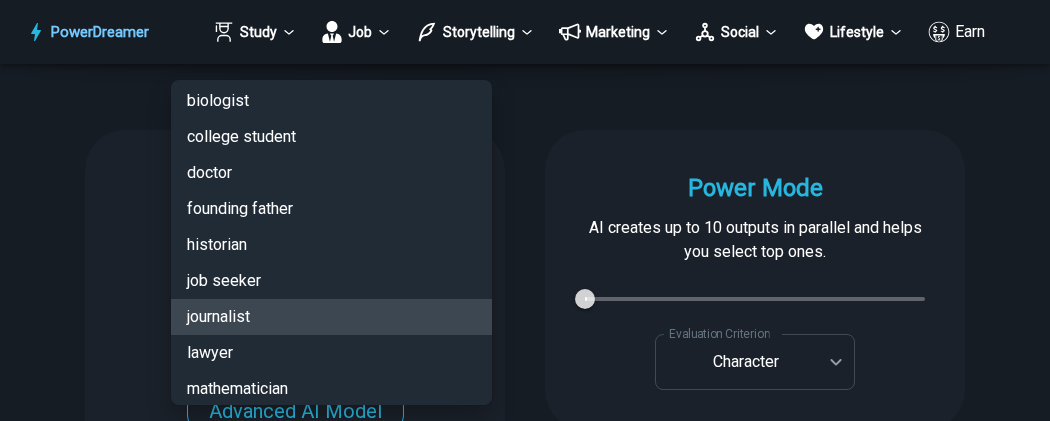 type 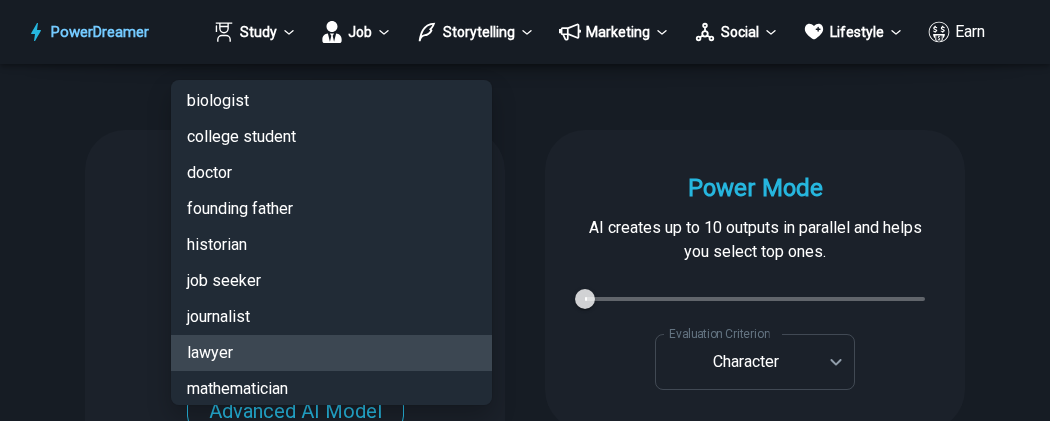 type 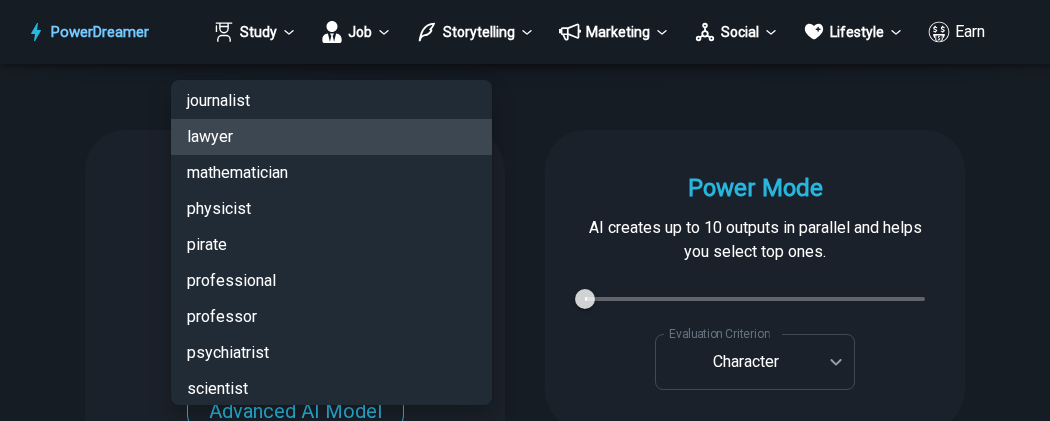 type 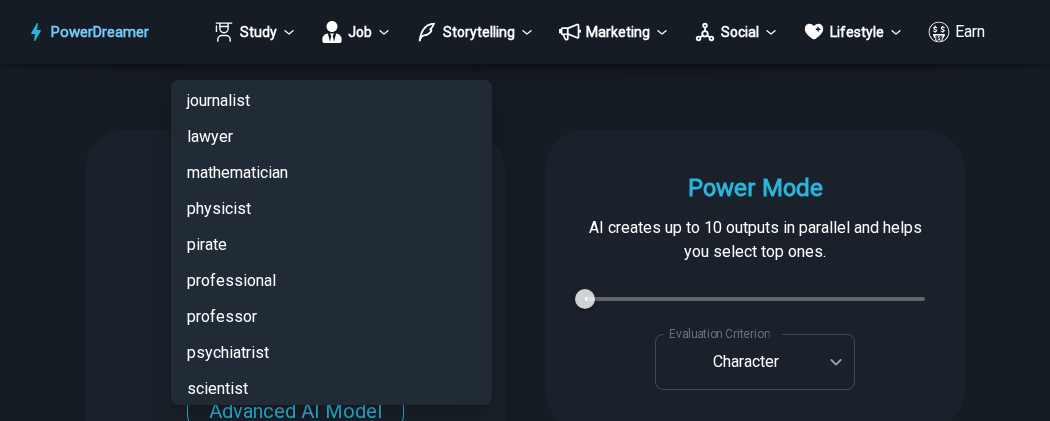 type 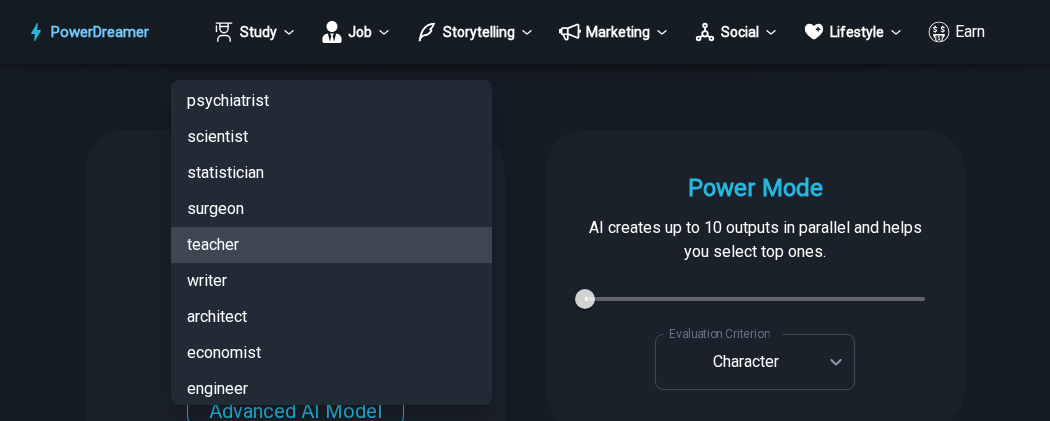 scroll, scrollTop: 222, scrollLeft: 0, axis: vertical 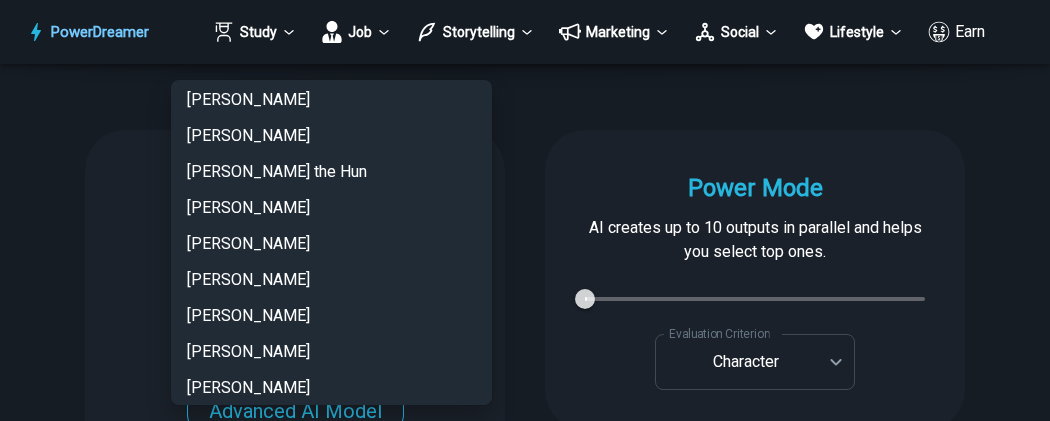 type 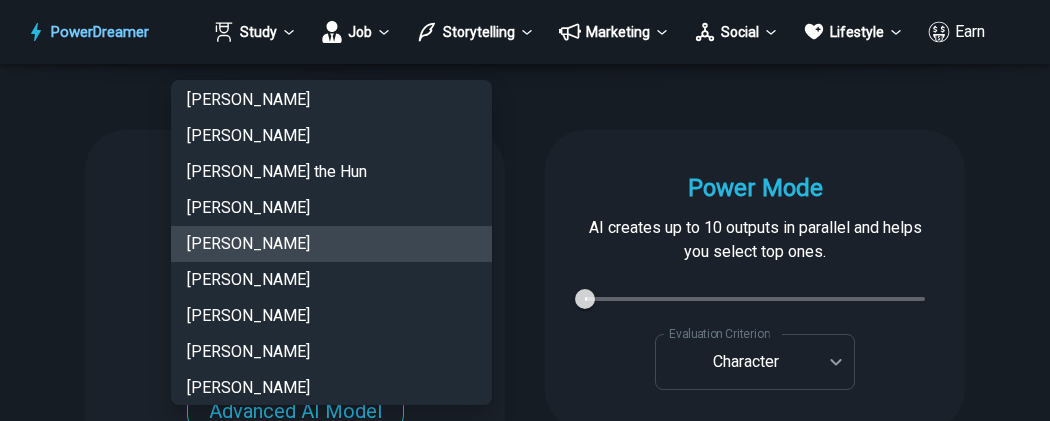 click at bounding box center (525, 210) 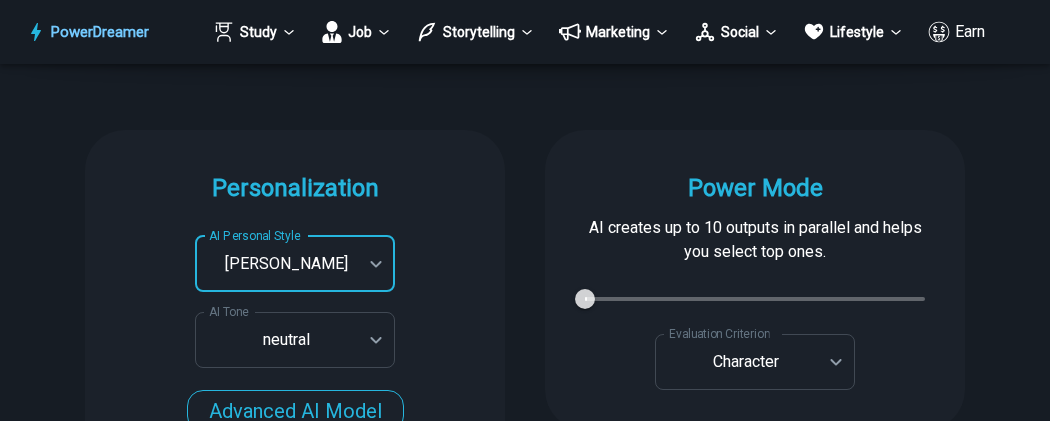 click on "PowerDreamer Study Job Storytelling Marketing Social Lifestyle Earn AI Fanfiction Generator Write fan fiction in many styles, from [PERSON_NAME] to [PERSON_NAME]  START Faster with PowerDreamer 213,663  AI-Generated Outputs.  60,000+ Users. 60+ AI Tools. PowerDreamer saved me a ton of stress and even more time. Highly recommend. [PERSON_NAME] is a writer and producer with experience at Morning Rush, [US_STATE] PBS, Metro Weekly and The [US_STATE] Times I received a job offer [DATE] that your awesome website helped me get. Thank you! I will be singing your praises. [PERSON_NAME] signed up to PowerDreamer [DATE] and received his job offer [DATE] Absolutely love this program!! I'm usually hesitant to pay for anything without being able to try it for free first. However, I was desperate to get resume writing help and this program far exceeded my expectations! I have been telling anyone I know looking for a job to try it. [PERSON_NAME] [PERSON_NAME], Product Manager in E-Commerce [PERSON_NAME] [PERSON_NAME] Age [DEMOGRAPHIC_DATA]" at bounding box center (525, 3548) 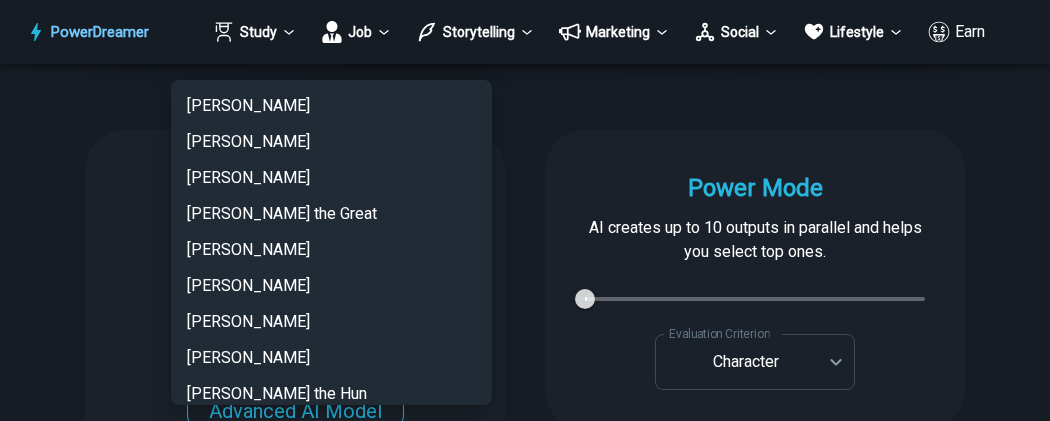 scroll, scrollTop: 1590, scrollLeft: 0, axis: vertical 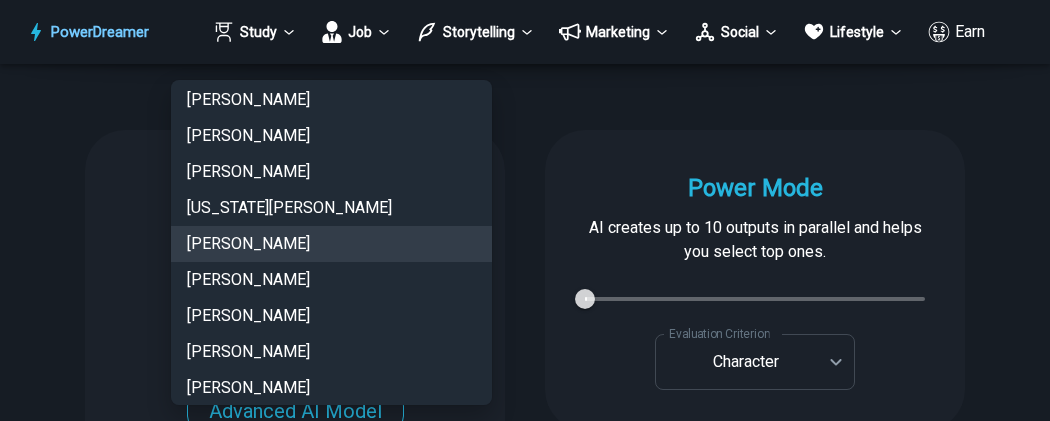 type 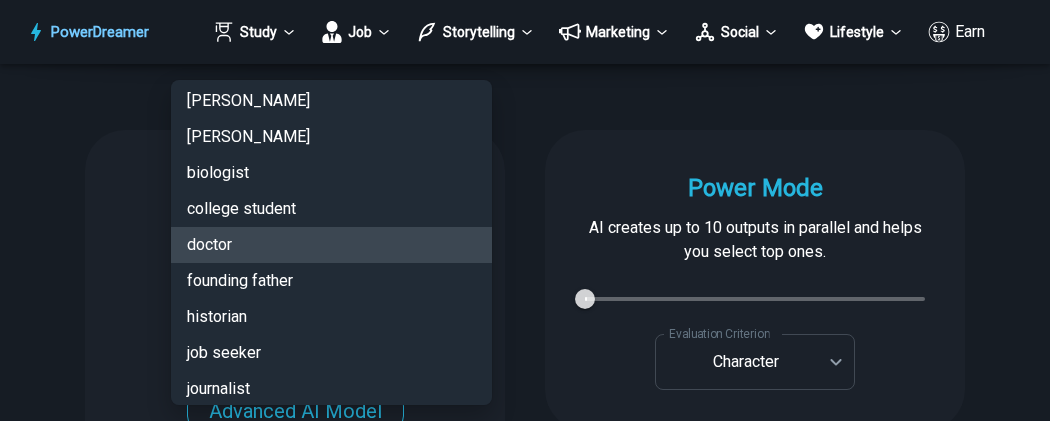 type 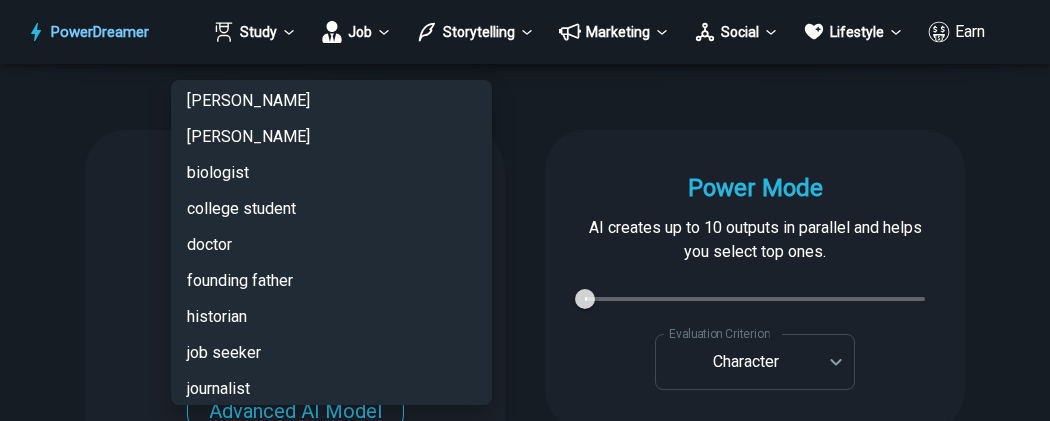 type 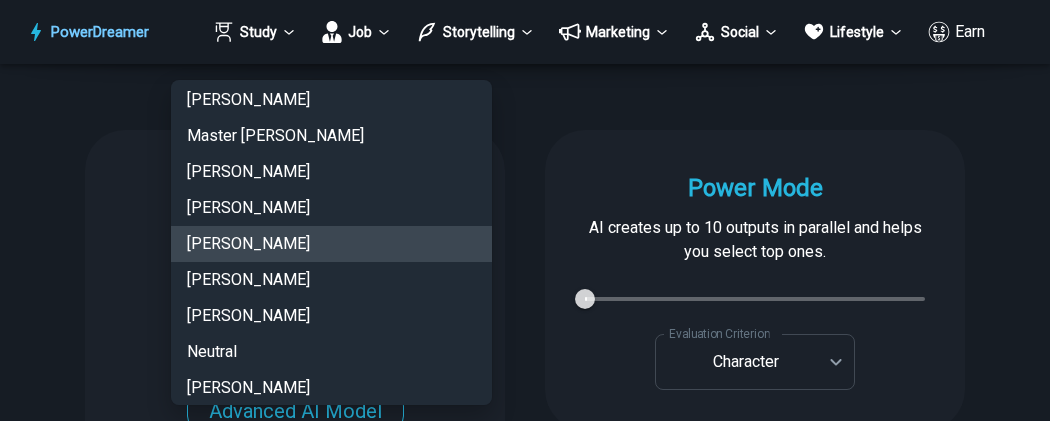 click on "Neutral" at bounding box center [331, 352] 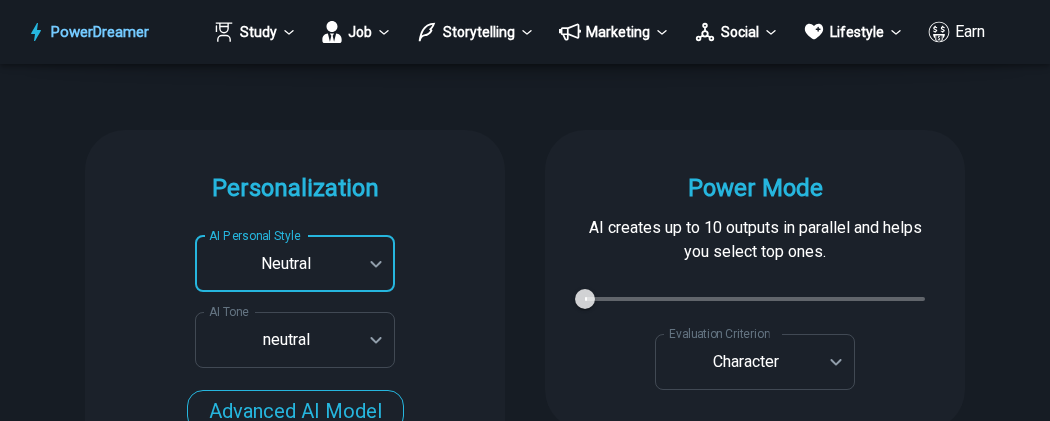 type on "*******" 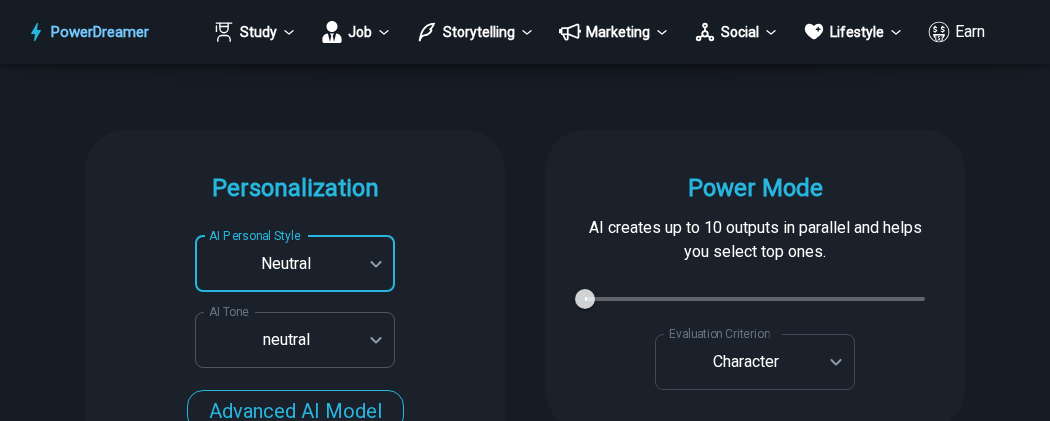 click on "PowerDreamer Study Job Storytelling Marketing Social Lifestyle Earn AI Fanfiction Generator Write fan fiction in many styles, from [PERSON_NAME] to [PERSON_NAME]  START Faster with PowerDreamer 213,663  AI-Generated Outputs.  60,000+ Users. 60+ AI Tools. PowerDreamer saved me a ton of stress and even more time. Highly recommend. [PERSON_NAME] is a writer and producer with experience at Morning Rush, [US_STATE] PBS, Metro Weekly and The [US_STATE] Times I received a job offer [DATE] that your awesome website helped me get. Thank you! I will be singing your praises. [PERSON_NAME] signed up to PowerDreamer [DATE] and received his job offer [DATE] Absolutely love this program!! I'm usually hesitant to pay for anything without being able to try it for free first. However, I was desperate to get resume writing help and this program far exceeded my expectations! I have been telling anyone I know looking for a job to try it. [PERSON_NAME] [PERSON_NAME], Product Manager in E-Commerce [PERSON_NAME] [PERSON_NAME] Age [DEMOGRAPHIC_DATA]" at bounding box center (525, 3548) 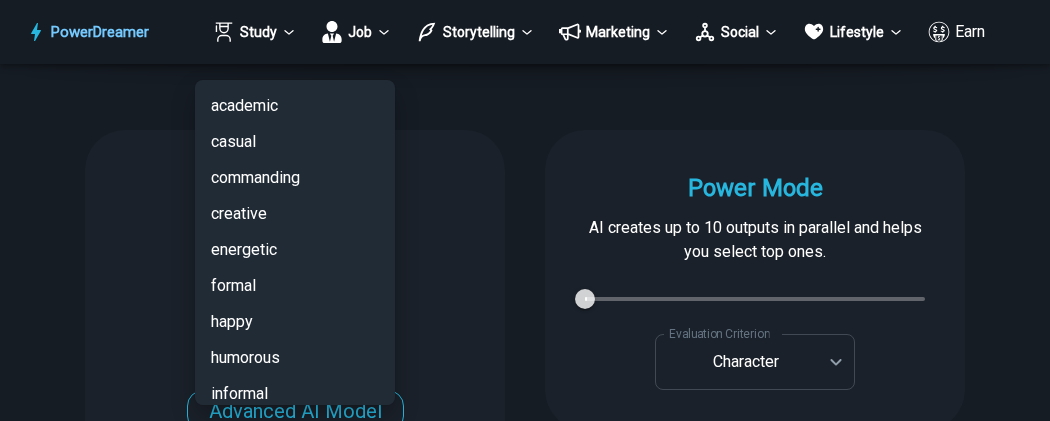 scroll, scrollTop: 259, scrollLeft: 0, axis: vertical 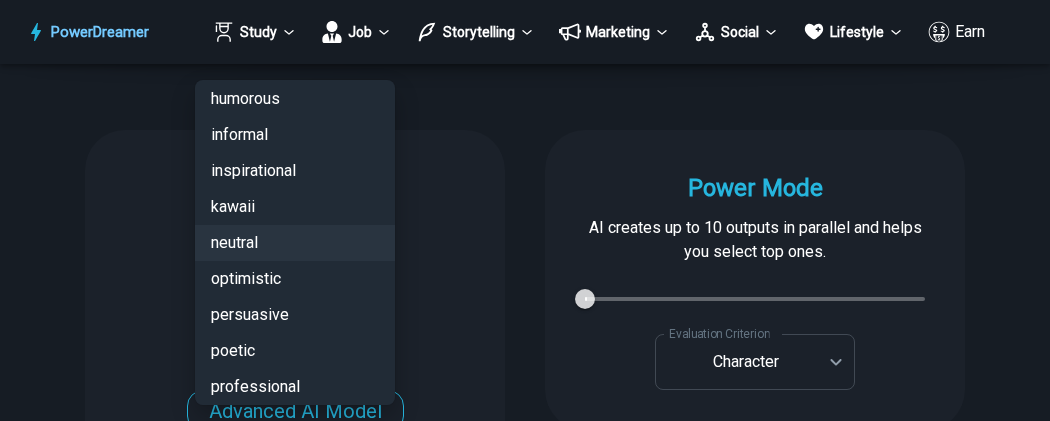 click on "neutral" at bounding box center [295, 243] 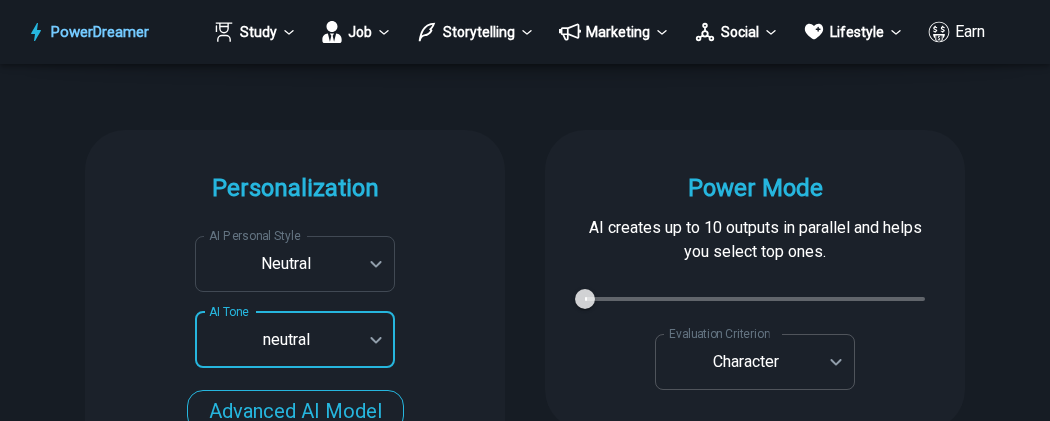 click on "PowerDreamer Study Job Storytelling Marketing Social Lifestyle Earn AI Fanfiction Generator Write fan fiction in many styles, from [PERSON_NAME] to [PERSON_NAME]  START Faster with PowerDreamer 213,663  AI-Generated Outputs.  60,000+ Users. 60+ AI Tools. PowerDreamer saved me a ton of stress and even more time. Highly recommend. [PERSON_NAME] is a writer and producer with experience at Morning Rush, [US_STATE] PBS, Metro Weekly and The [US_STATE] Times I received a job offer [DATE] that your awesome website helped me get. Thank you! I will be singing your praises. [PERSON_NAME] signed up to PowerDreamer [DATE] and received his job offer [DATE] Absolutely love this program!! I'm usually hesitant to pay for anything without being able to try it for free first. However, I was desperate to get resume writing help and this program far exceeded my expectations! I have been telling anyone I know looking for a job to try it. [PERSON_NAME] [PERSON_NAME], Product Manager in E-Commerce [PERSON_NAME] [PERSON_NAME] Age [DEMOGRAPHIC_DATA]" at bounding box center [525, 3548] 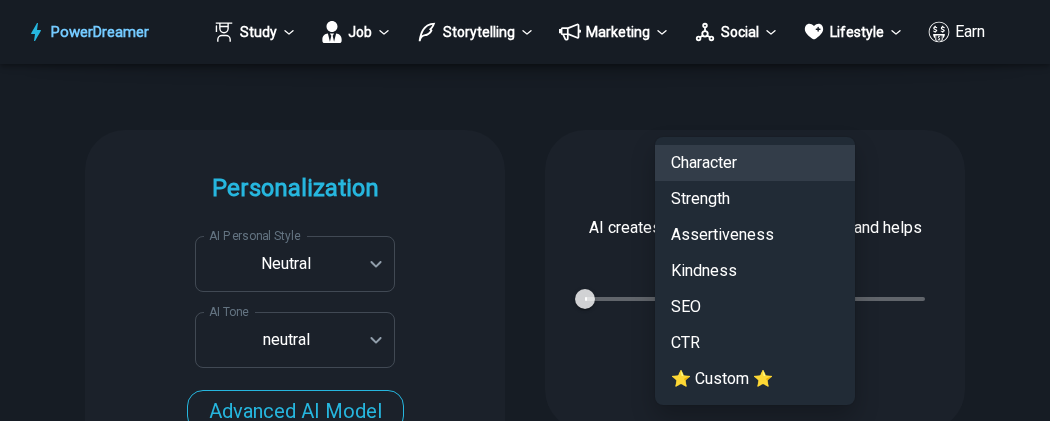 click on "⭐ Custom ⭐" at bounding box center (755, 379) 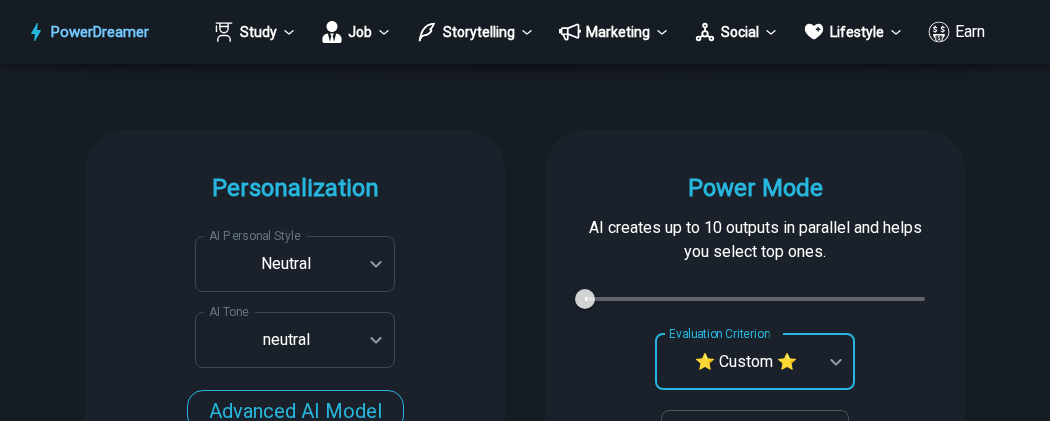 click on "Custom Evaluation Criterion Custom Evaluation Criterion" at bounding box center [755, 438] 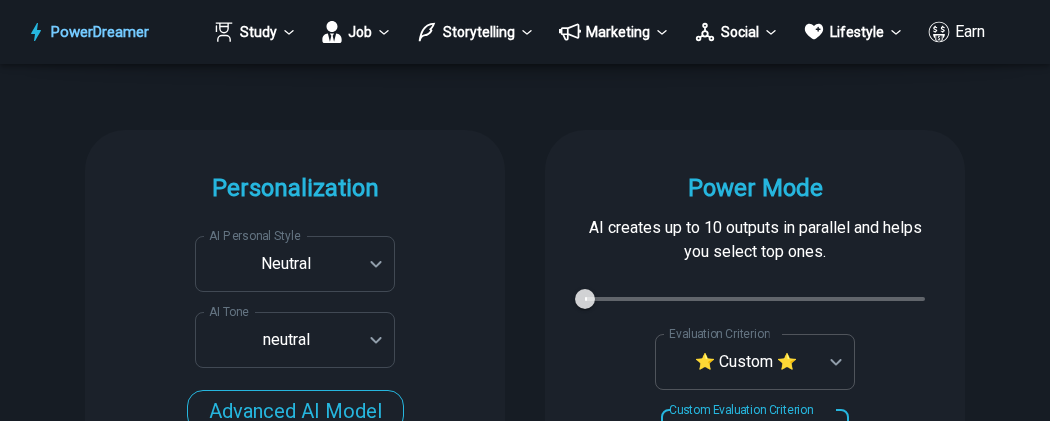 click on "PowerDreamer Study Job Storytelling Marketing Social Lifestyle Earn AI Fanfiction Generator Write fan fiction in many styles, from [PERSON_NAME] to [PERSON_NAME]  START Faster with PowerDreamer 213,663  AI-Generated Outputs.  60,000+ Users. 60+ AI Tools. PowerDreamer saved me a ton of stress and even more time. Highly recommend. [PERSON_NAME] is a writer and producer with experience at Morning Rush, [US_STATE] PBS, Metro Weekly and The [US_STATE] Times I received a job offer [DATE] that your awesome website helped me get. Thank you! I will be singing your praises. [PERSON_NAME] signed up to PowerDreamer [DATE] and received his job offer [DATE] Absolutely love this program!! I'm usually hesitant to pay for anything without being able to try it for free first. However, I was desperate to get resume writing help and this program far exceeded my expectations! I have been telling anyone I know looking for a job to try it. [PERSON_NAME] [PERSON_NAME], Product Manager in E-Commerce [PERSON_NAME] [PERSON_NAME] Age [DEMOGRAPHIC_DATA]" at bounding box center [525, 3560] 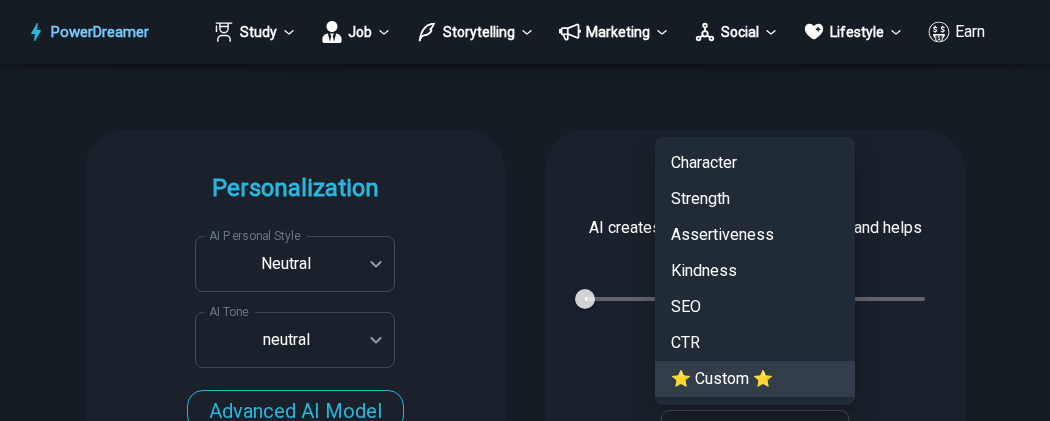 click on "Kindness" at bounding box center (755, 271) 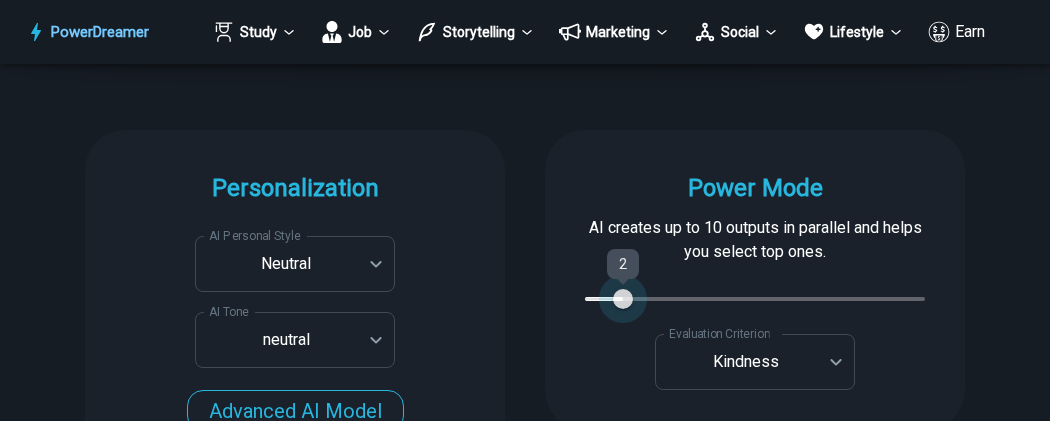 type on "*" 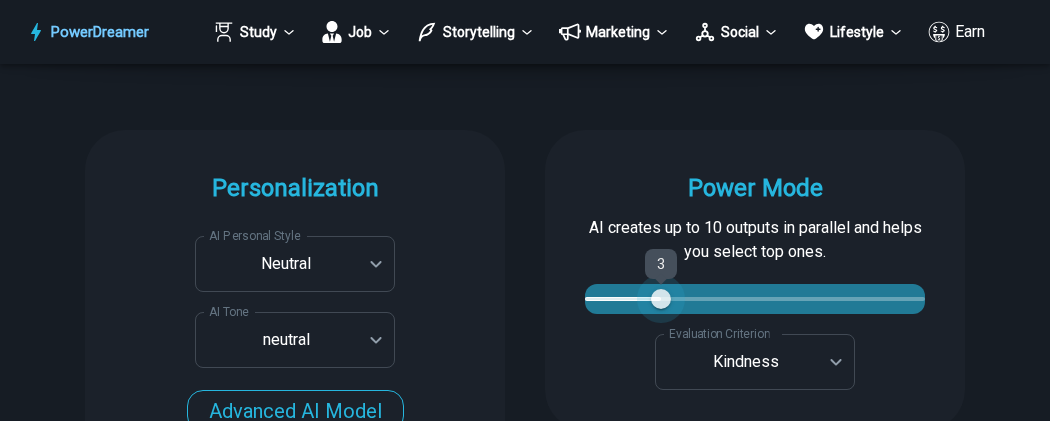 type on "*" 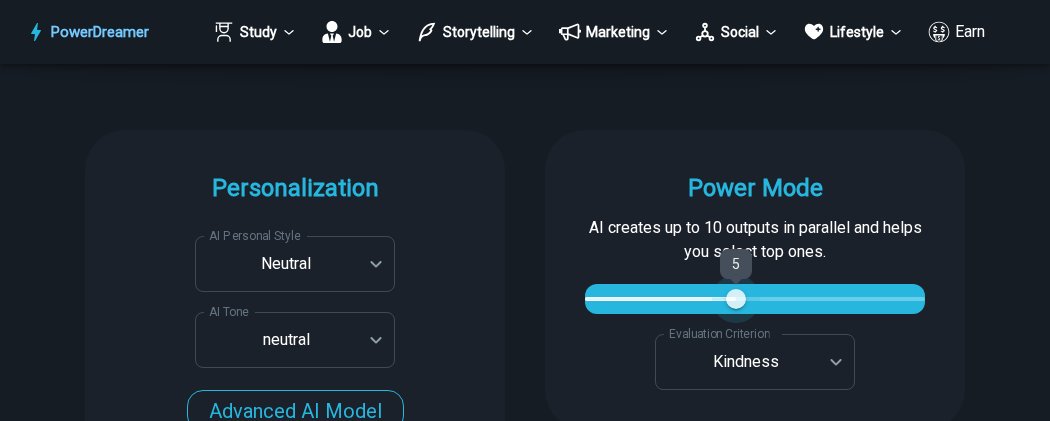type on "*" 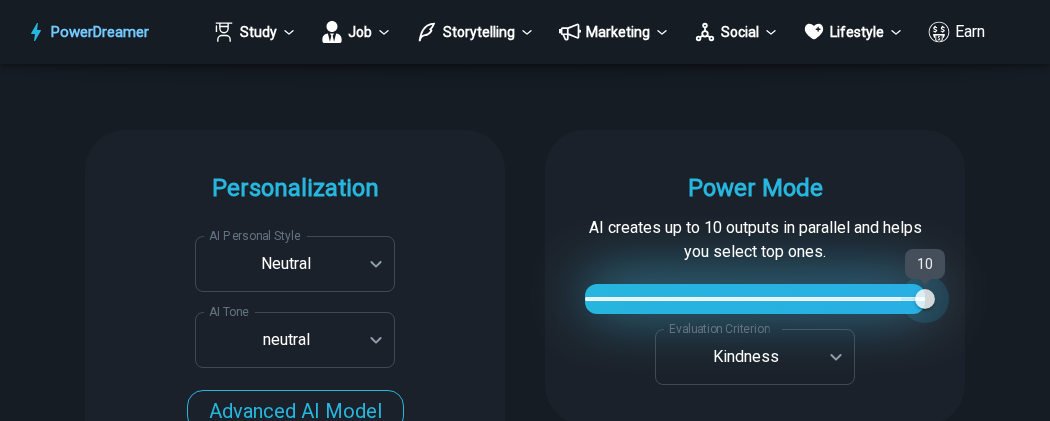 type on "**" 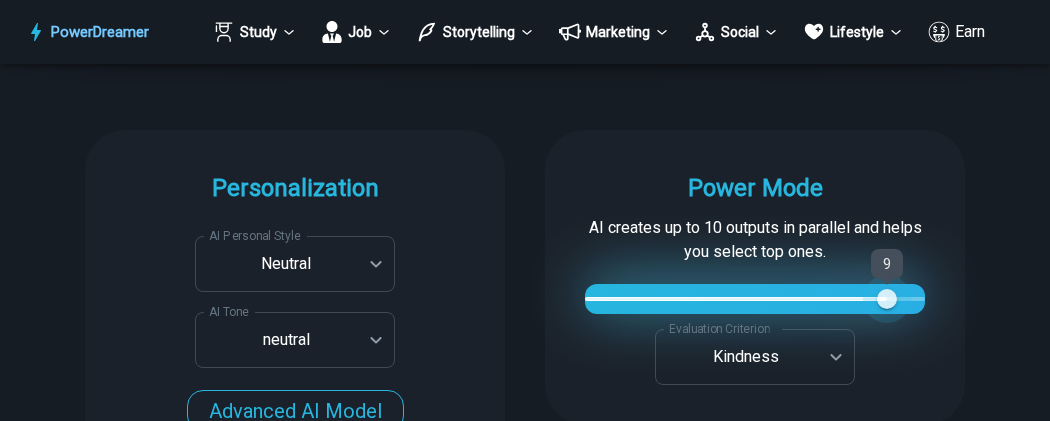 type on "*" 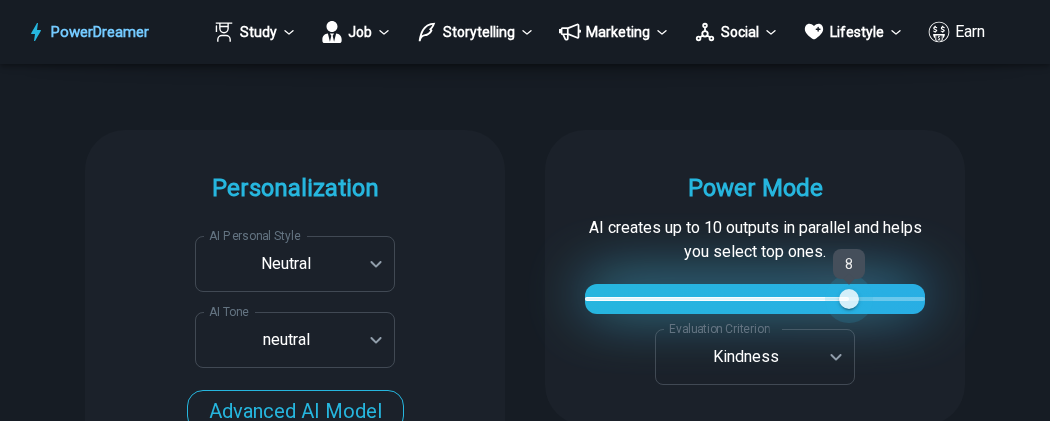 type on "*" 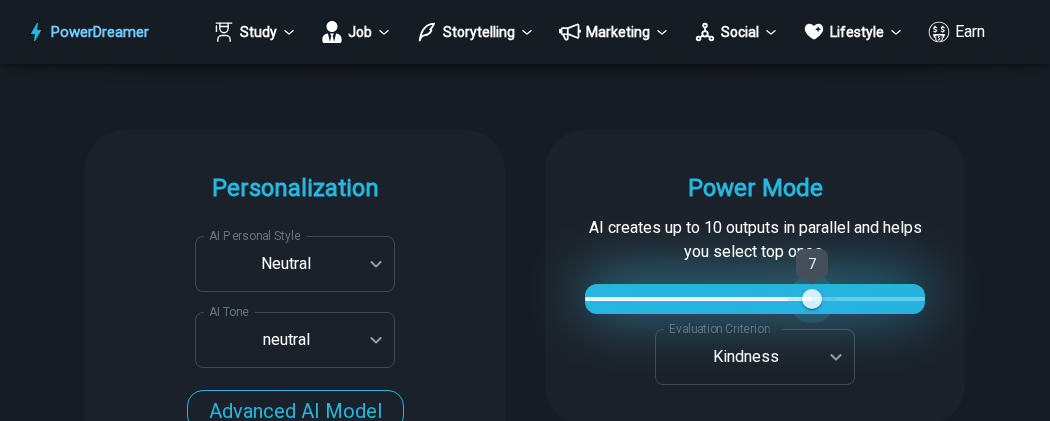 type on "*" 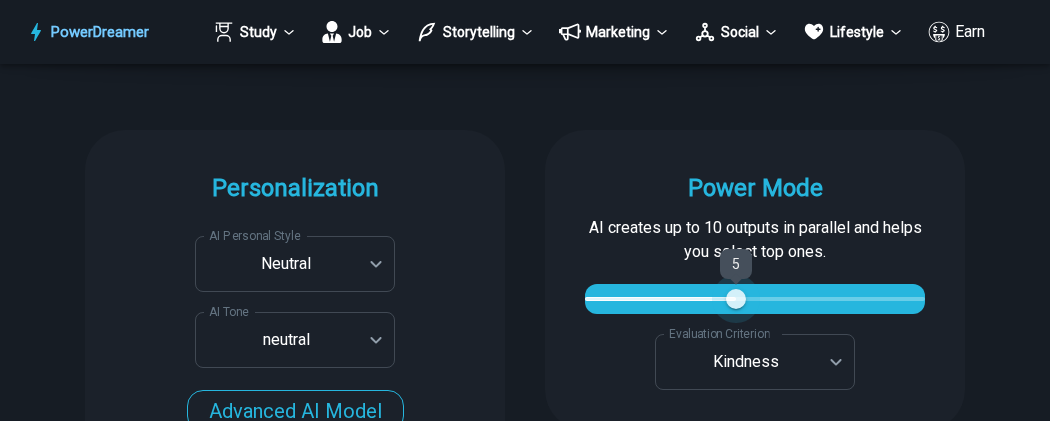 type on "*" 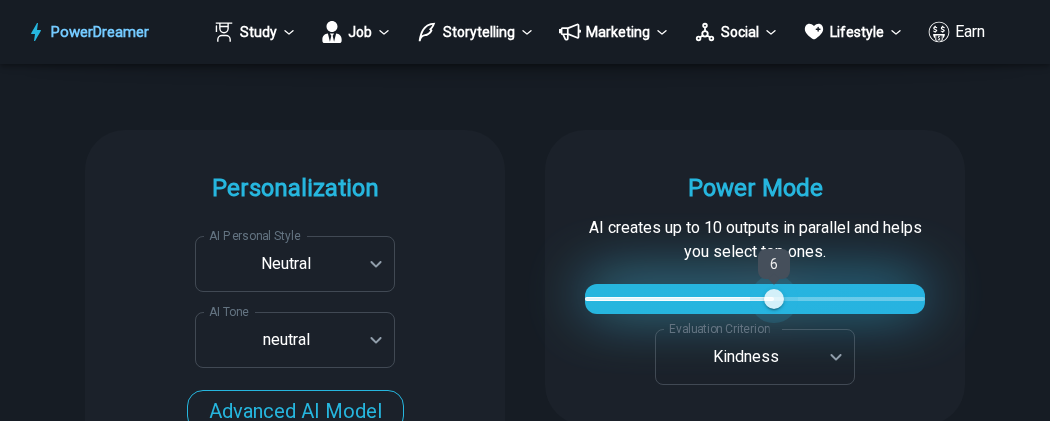drag, startPoint x: 599, startPoint y: 259, endPoint x: 758, endPoint y: 251, distance: 159.20113 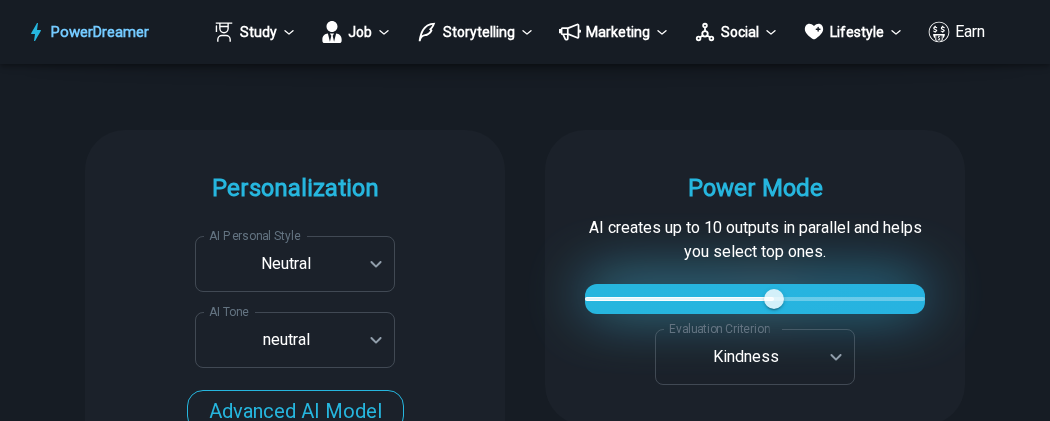 drag, startPoint x: 1049, startPoint y: 157, endPoint x: 1049, endPoint y: 288, distance: 131 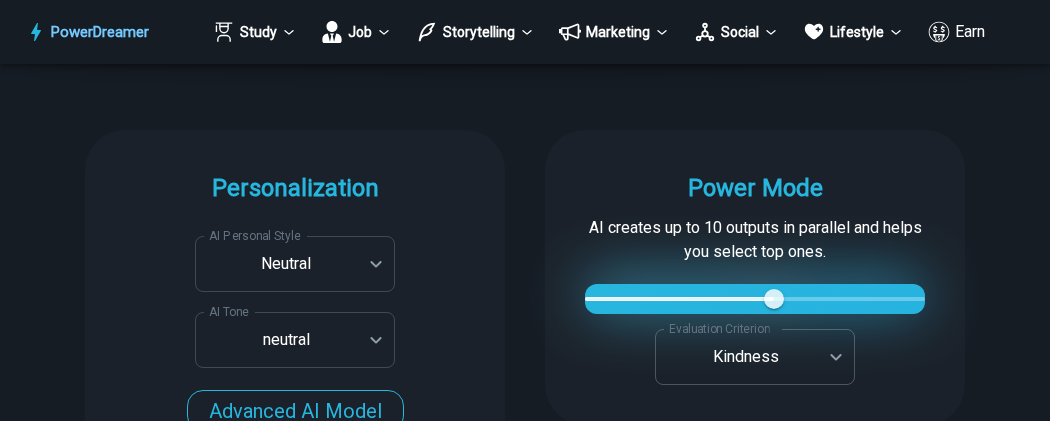 click on "PowerDreamer Study Job Storytelling Marketing Social Lifestyle Earn AI Fanfiction Generator Write fan fiction in many styles, from [PERSON_NAME] to [PERSON_NAME]  START Faster with PowerDreamer 213,663  AI-Generated Outputs.  60,000+ Users. 60+ AI Tools. PowerDreamer saved me a ton of stress and even more time. Highly recommend. [PERSON_NAME] is a writer and producer with experience at Morning Rush, [US_STATE] PBS, Metro Weekly and The [US_STATE] Times I received a job offer [DATE] that your awesome website helped me get. Thank you! I will be singing your praises. [PERSON_NAME] signed up to PowerDreamer [DATE] and received his job offer [DATE] Absolutely love this program!! I'm usually hesitant to pay for anything without being able to try it for free first. However, I was desperate to get resume writing help and this program far exceeded my expectations! I have been telling anyone I know looking for a job to try it. [PERSON_NAME] [PERSON_NAME], Product Manager in E-Commerce [PERSON_NAME] [PERSON_NAME] Age [DEMOGRAPHIC_DATA]" at bounding box center (525, 3548) 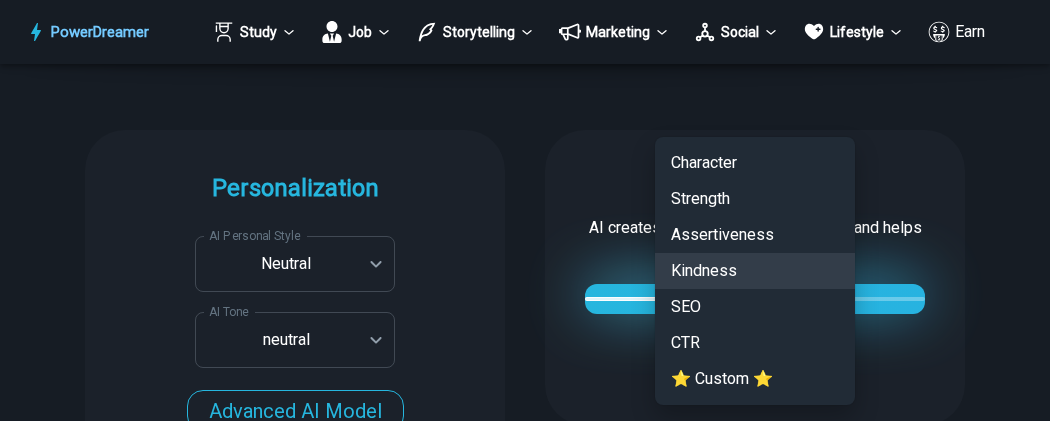 click at bounding box center (525, 210) 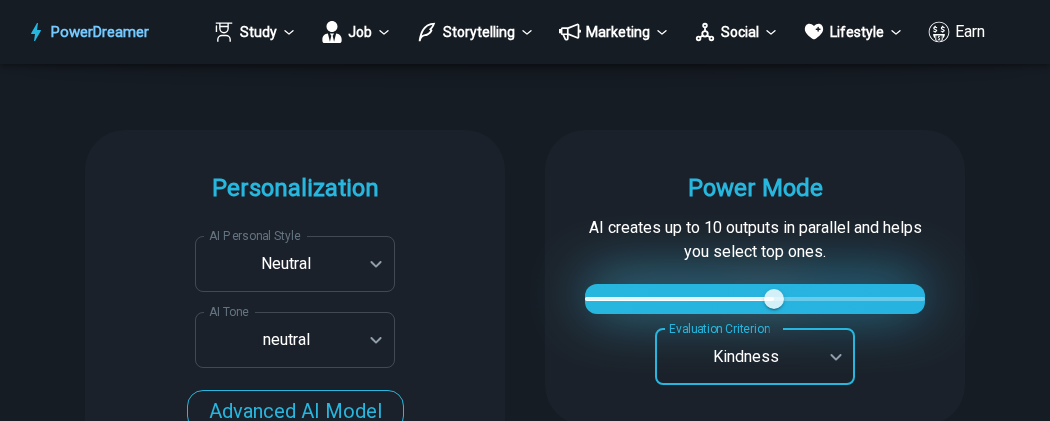 click on "Advanced AI Model" at bounding box center [295, 411] 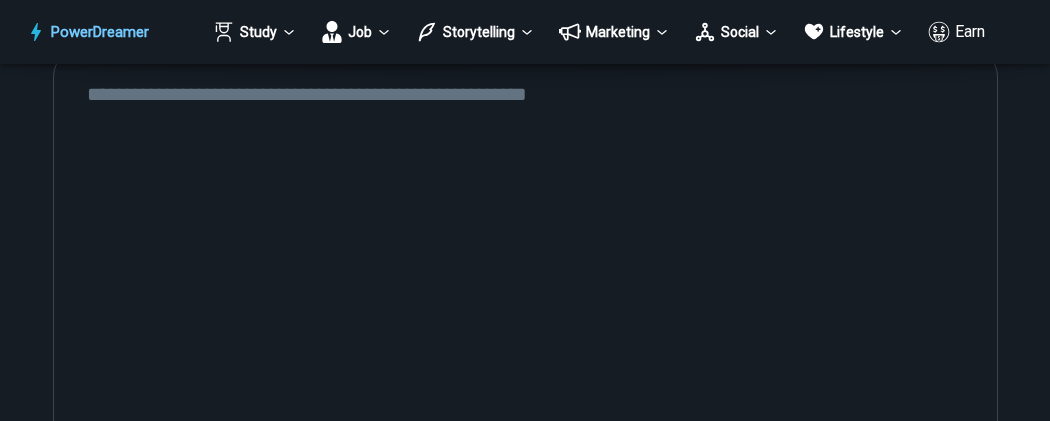 scroll, scrollTop: 2563, scrollLeft: 0, axis: vertical 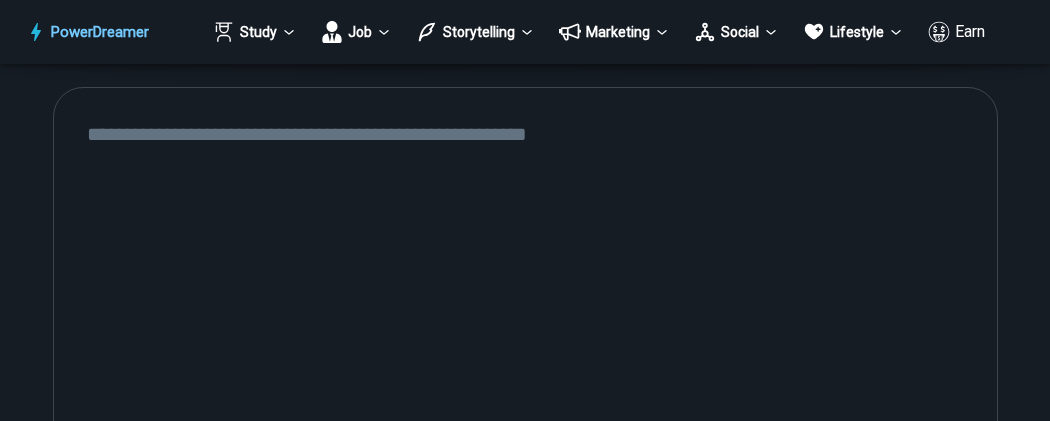 click at bounding box center (525, 353) 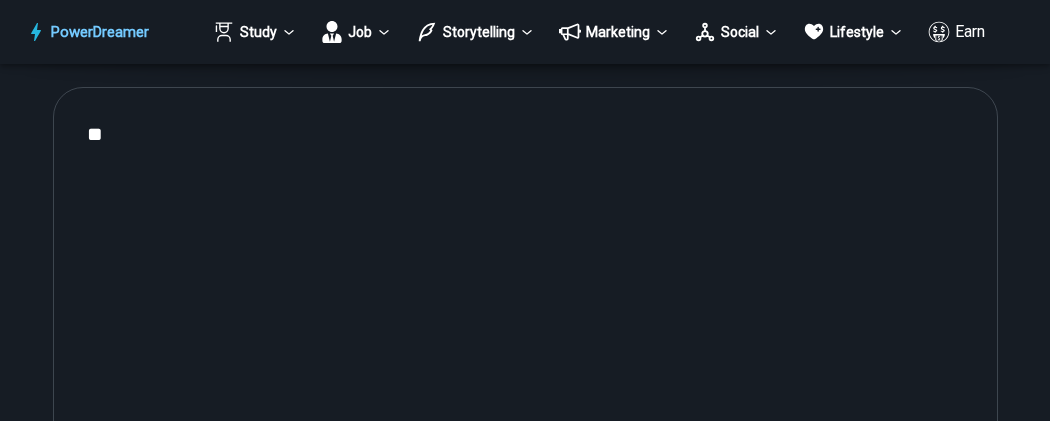 type on "*" 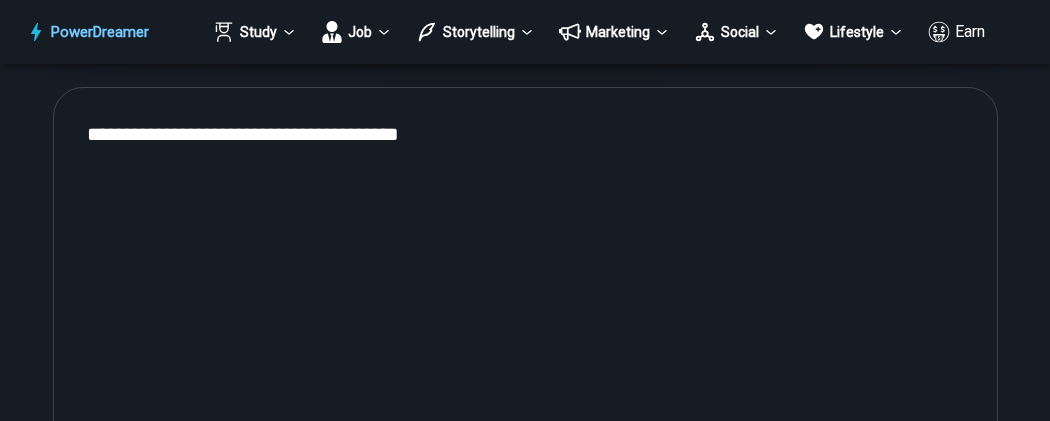 click on "**********" at bounding box center (525, 353) 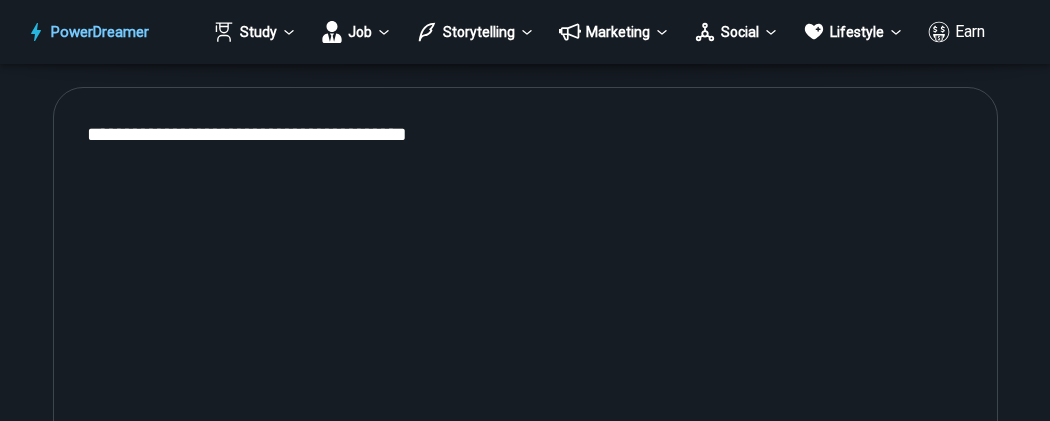 click on "**********" at bounding box center [525, 353] 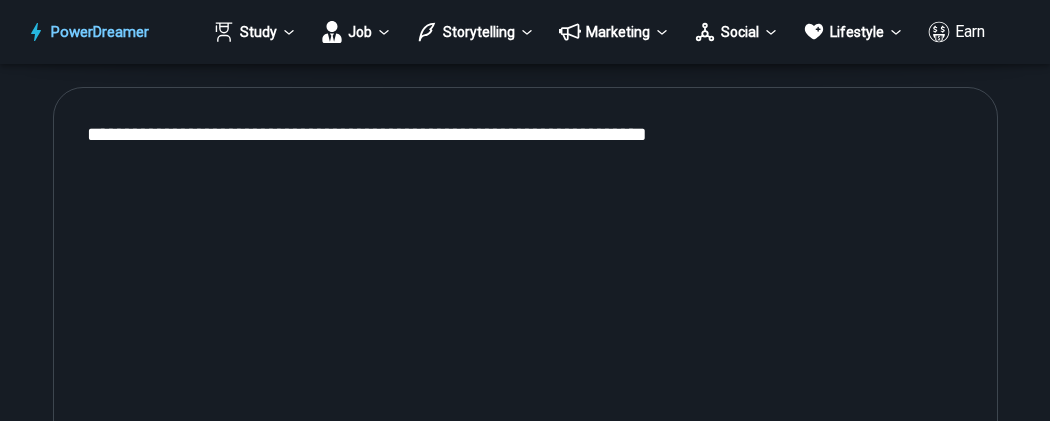 click on "**********" at bounding box center (525, 353) 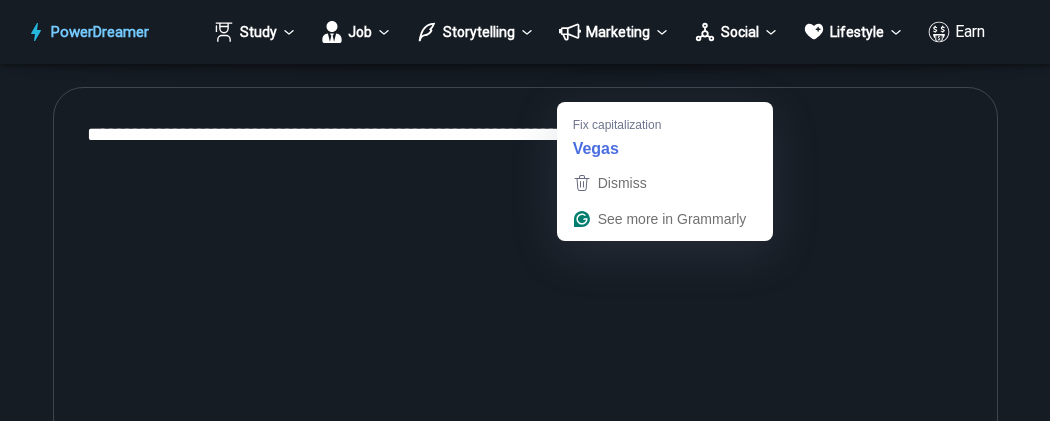 click on "**********" at bounding box center [525, 353] 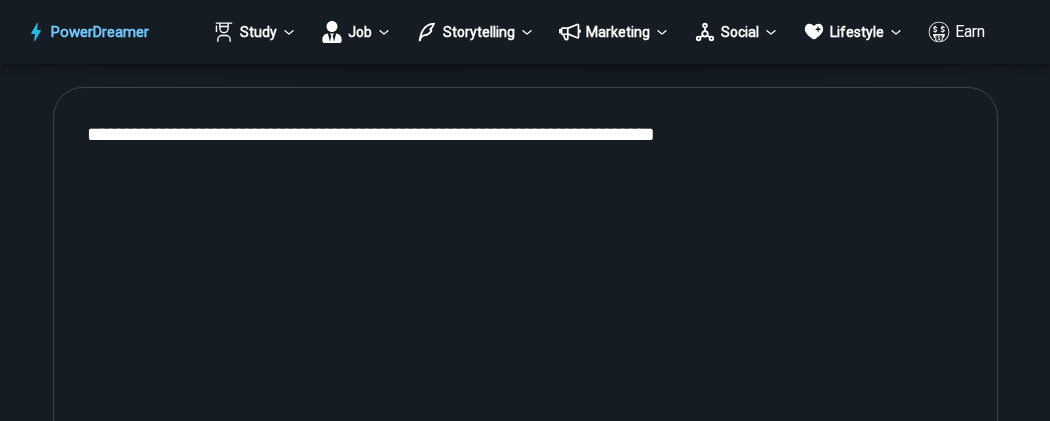 click on "**********" at bounding box center (525, 353) 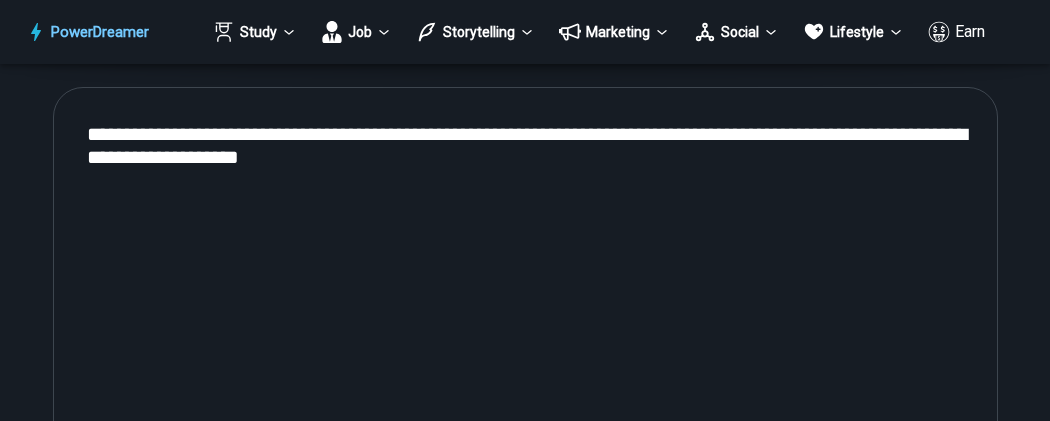 click on "**********" at bounding box center [525, 353] 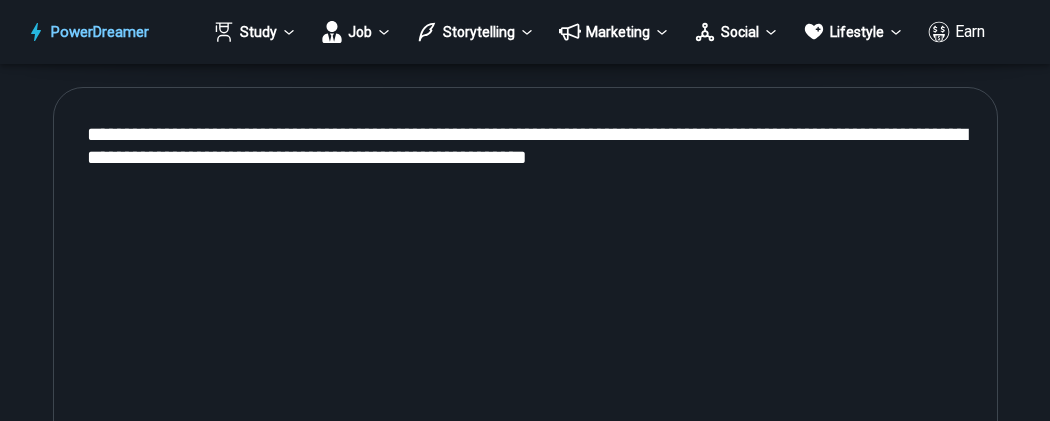click on "**********" at bounding box center (525, 353) 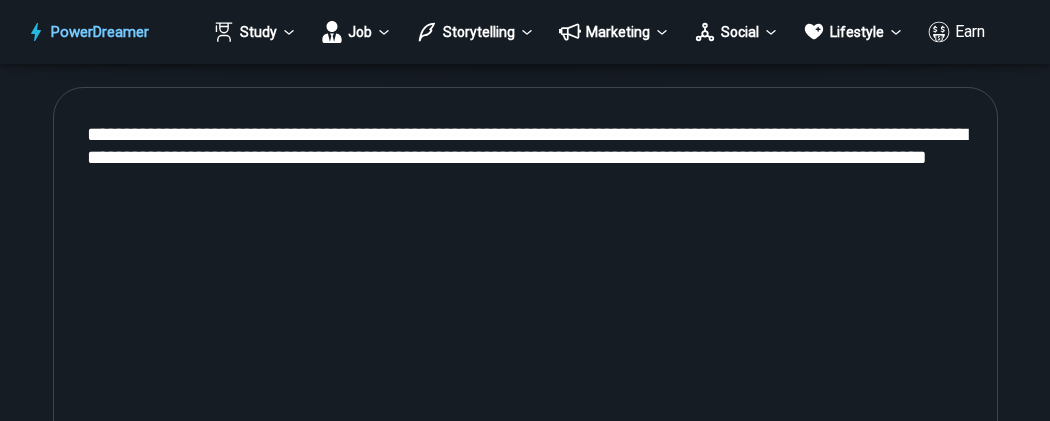 click on "**********" at bounding box center [525, 353] 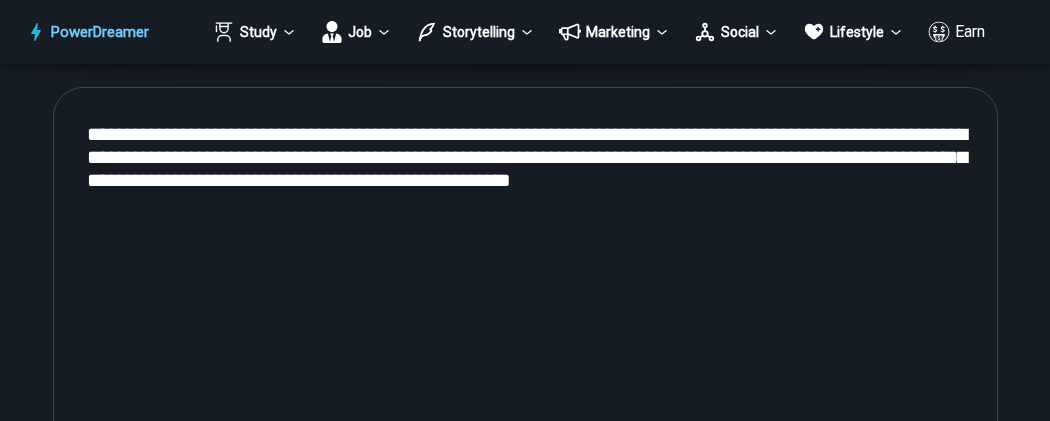 click on "**********" at bounding box center (525, 353) 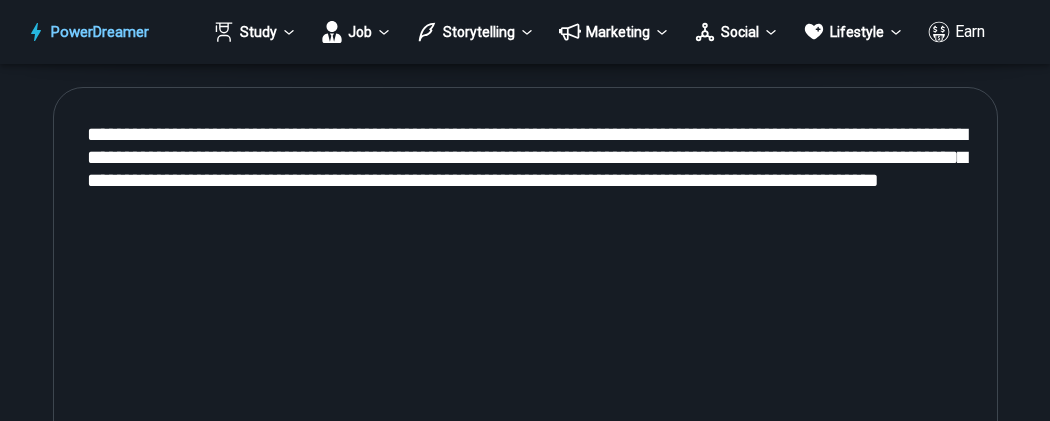 click on "**********" at bounding box center (525, 353) 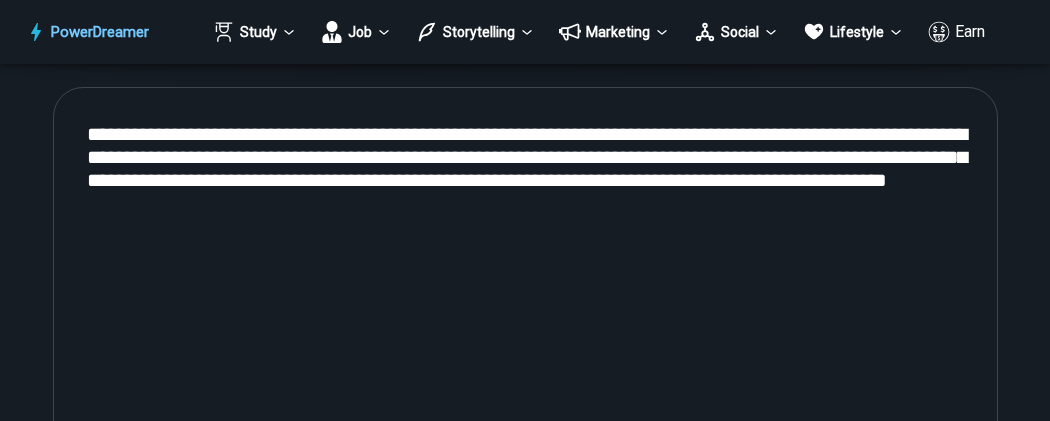 type on "**********" 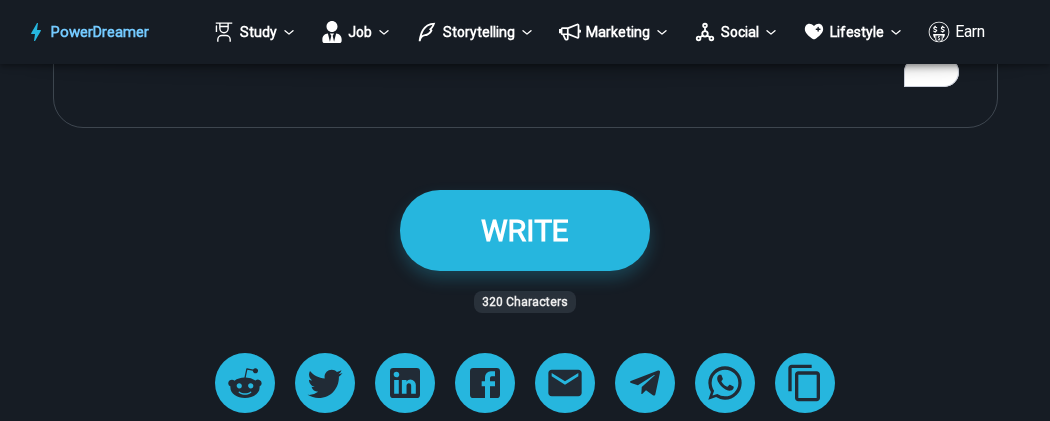 scroll, scrollTop: 3123, scrollLeft: 0, axis: vertical 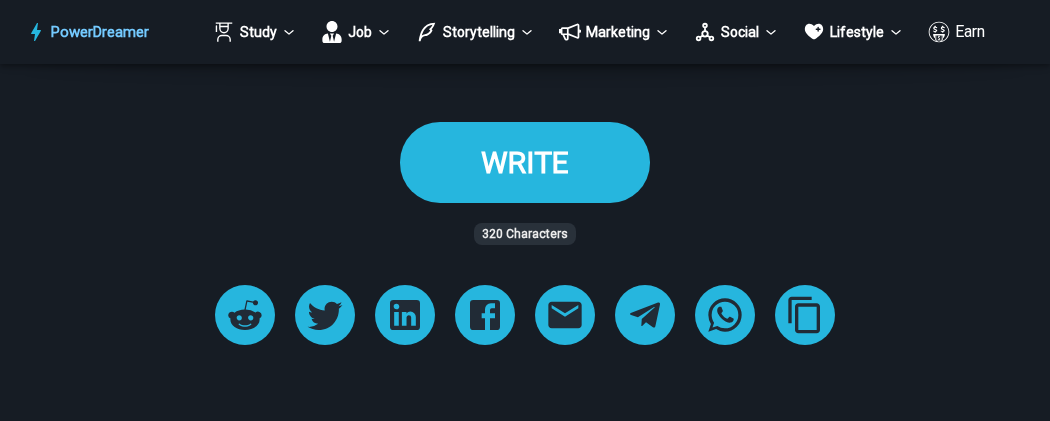 click on "WRITE" at bounding box center [525, 162] 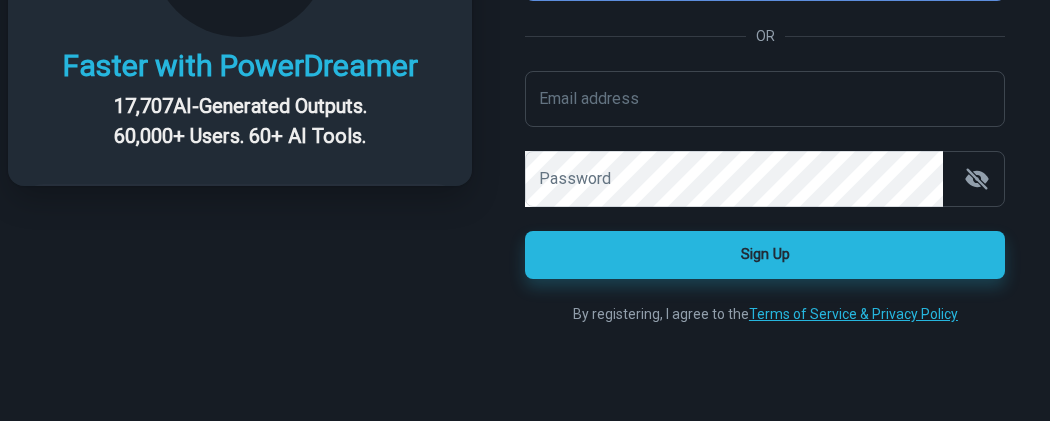 scroll, scrollTop: 0, scrollLeft: 0, axis: both 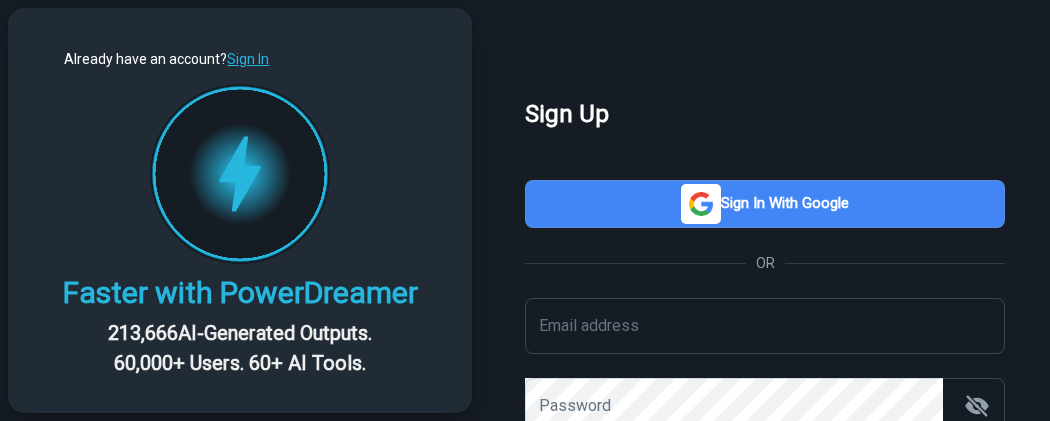 click on "Sign in with Google" at bounding box center (765, 204) 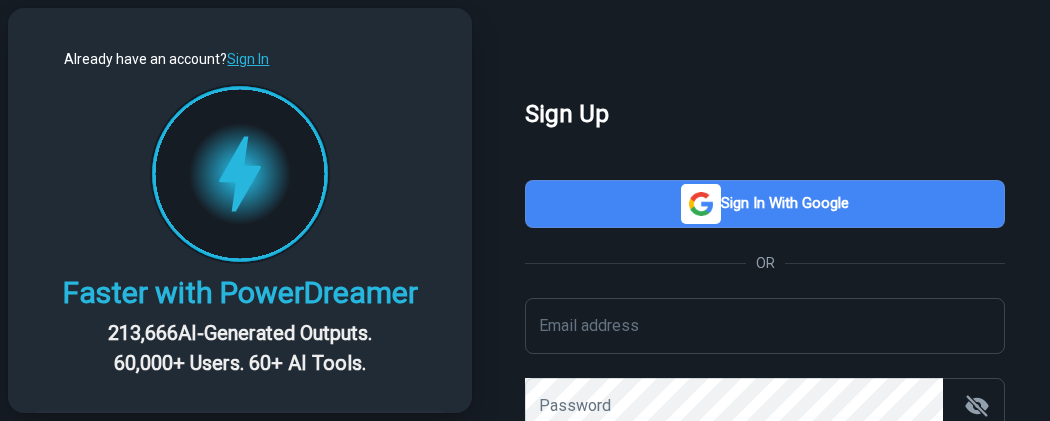 type 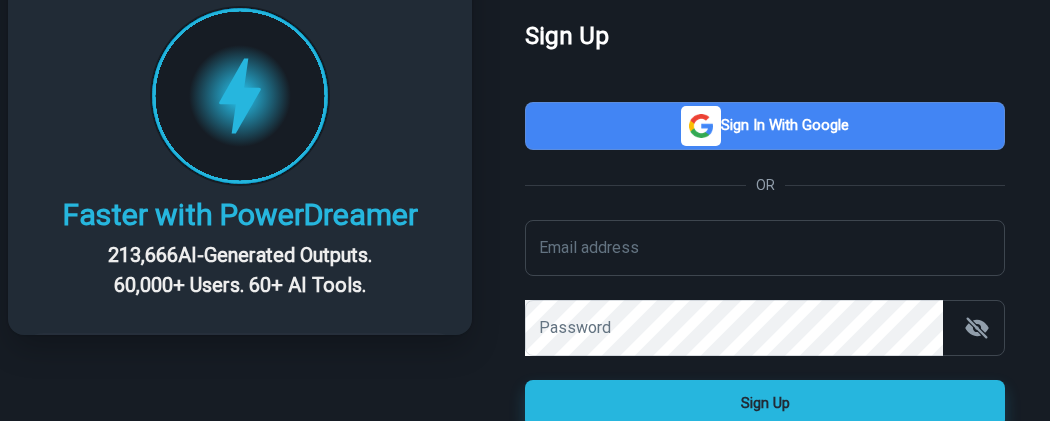 scroll, scrollTop: 0, scrollLeft: 0, axis: both 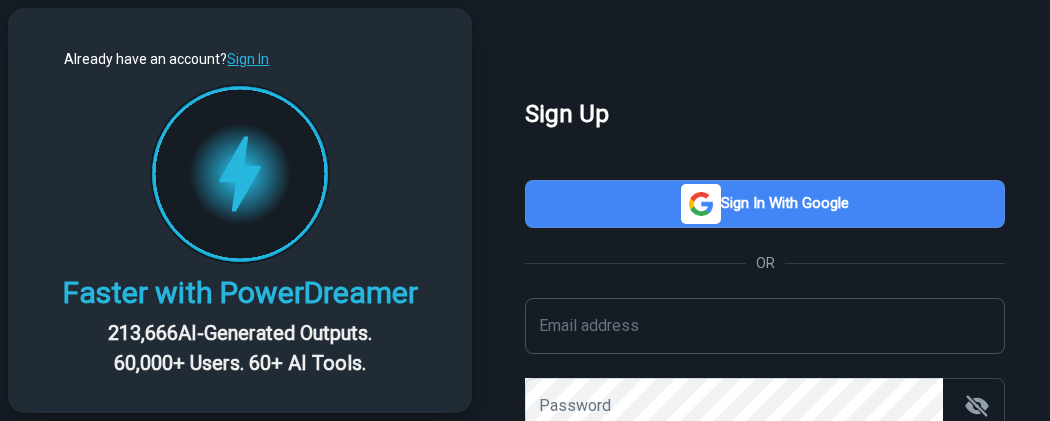 click on "Email address" at bounding box center (765, 326) 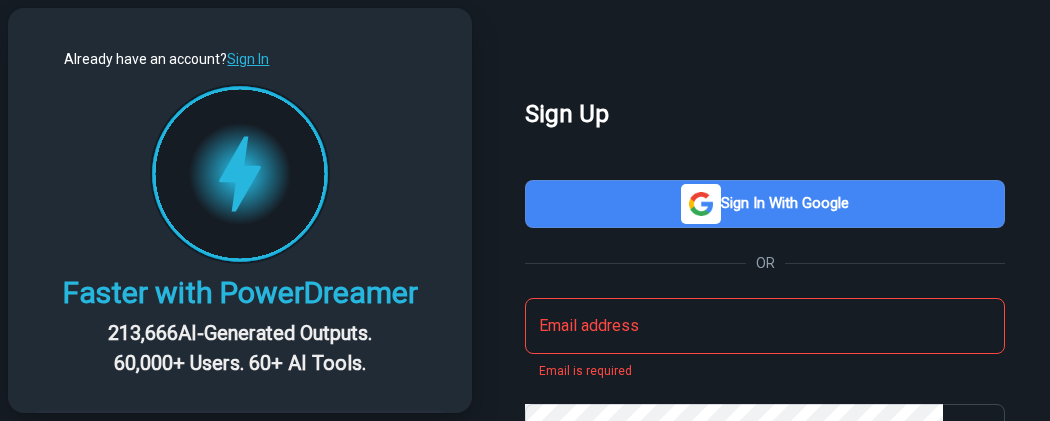 drag, startPoint x: 1049, startPoint y: 56, endPoint x: 1049, endPoint y: 171, distance: 115 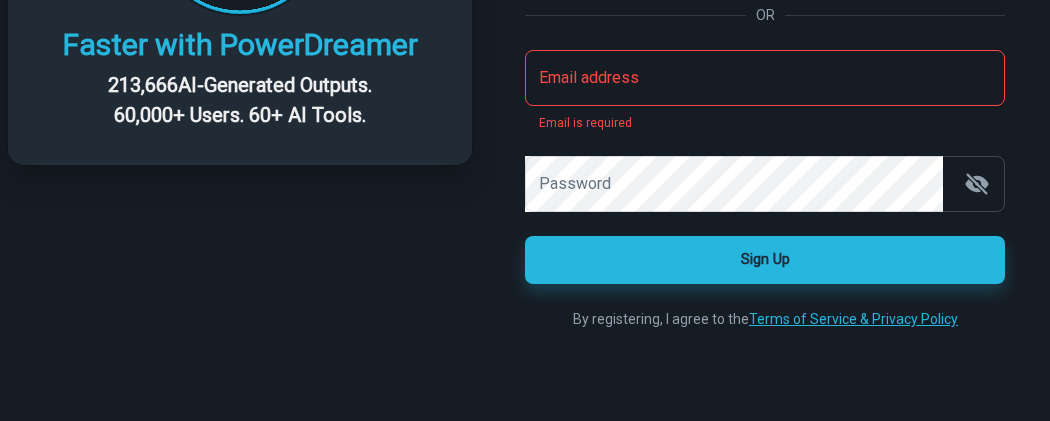 scroll, scrollTop: 252, scrollLeft: 0, axis: vertical 